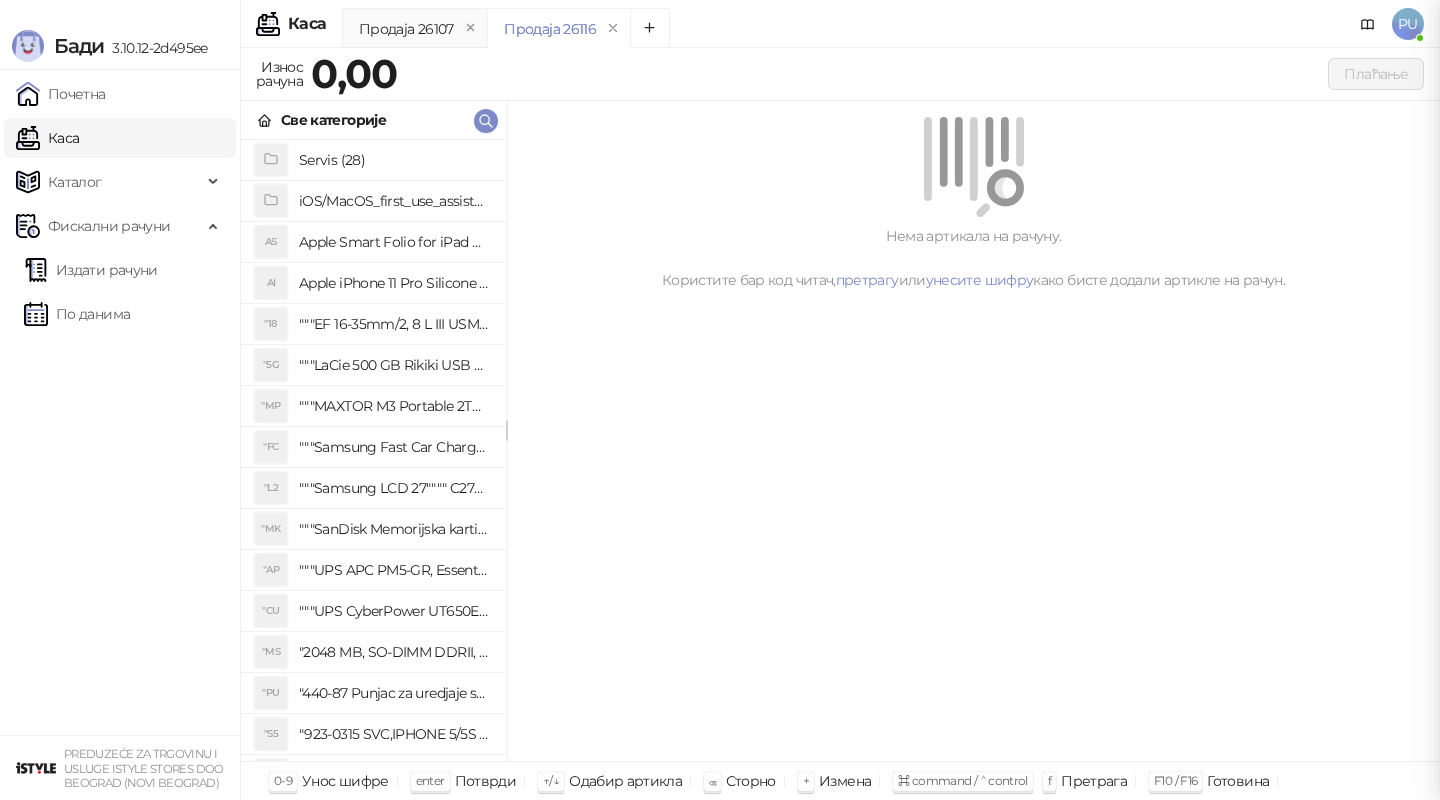scroll, scrollTop: 0, scrollLeft: 0, axis: both 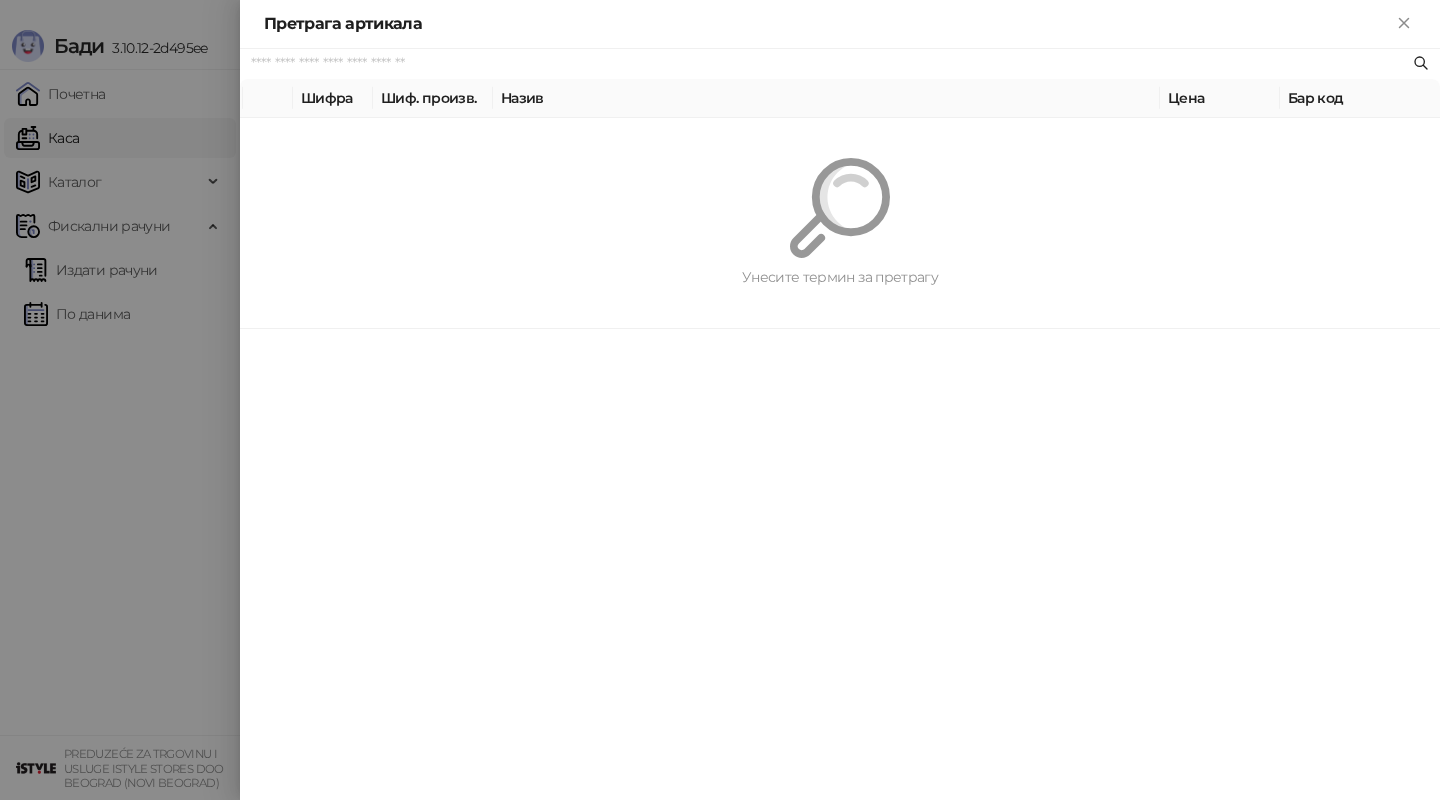paste on "*********" 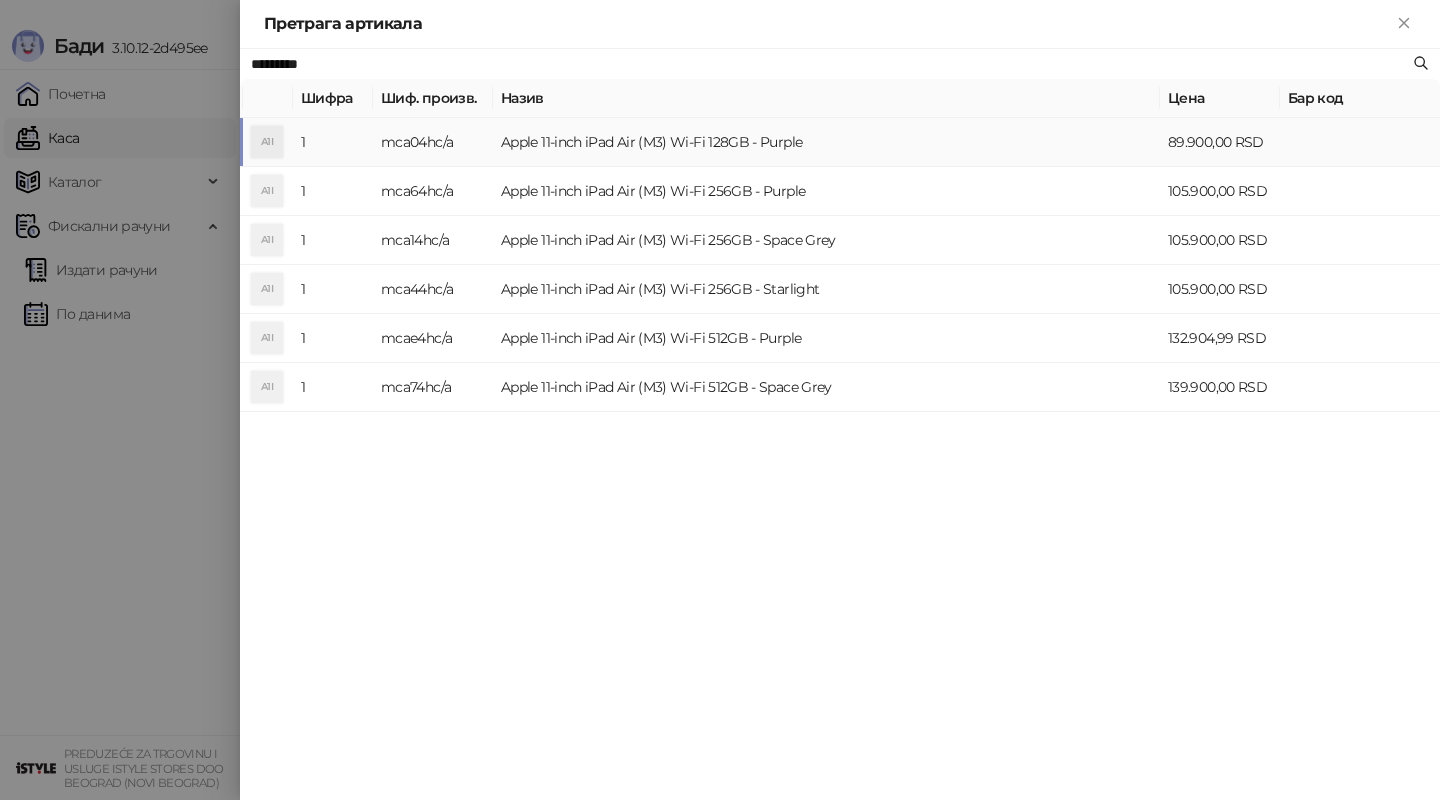 click on "Apple 11-inch iPad Air (M3) Wi-Fi 128GB - Purple" at bounding box center (826, 142) 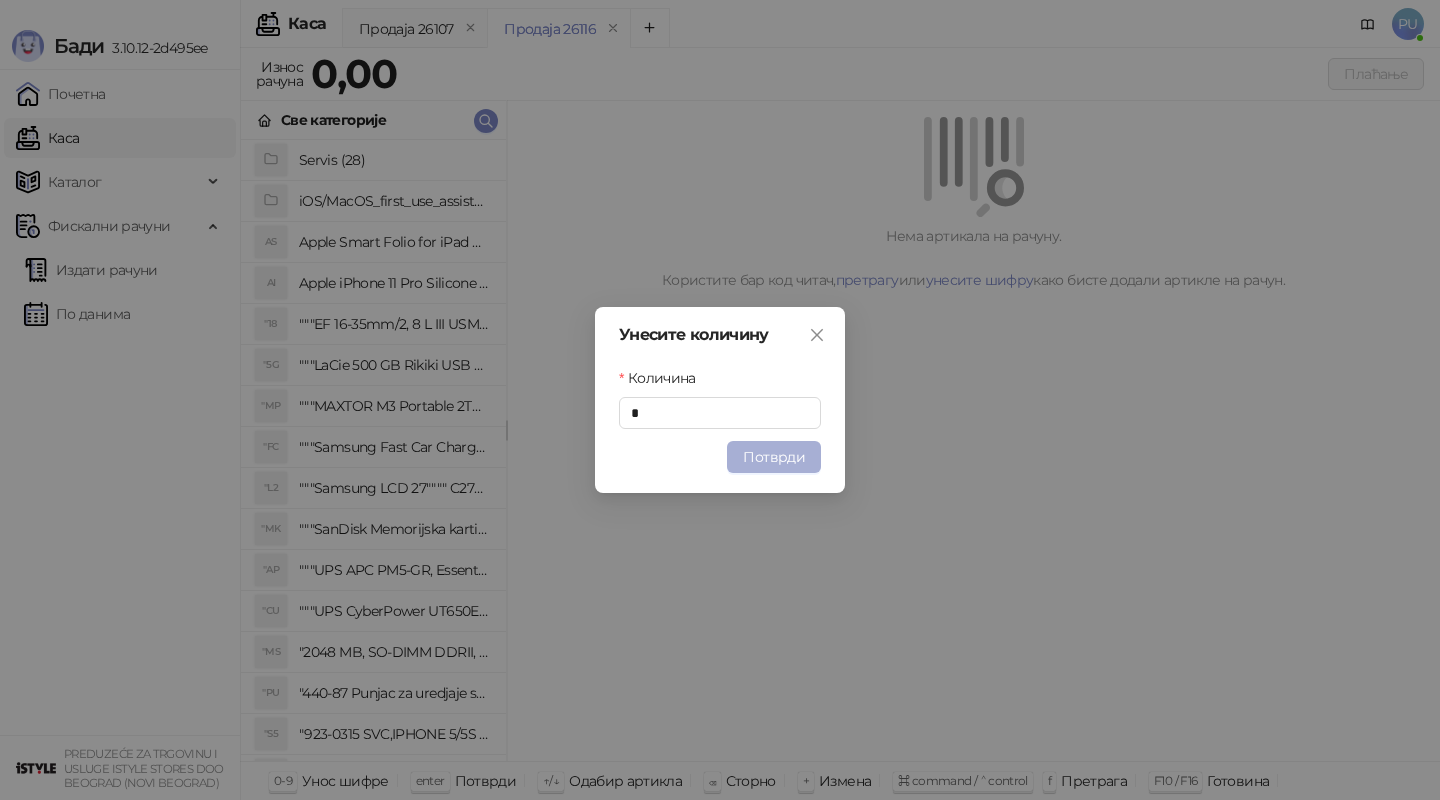 click on "Потврди" at bounding box center (774, 457) 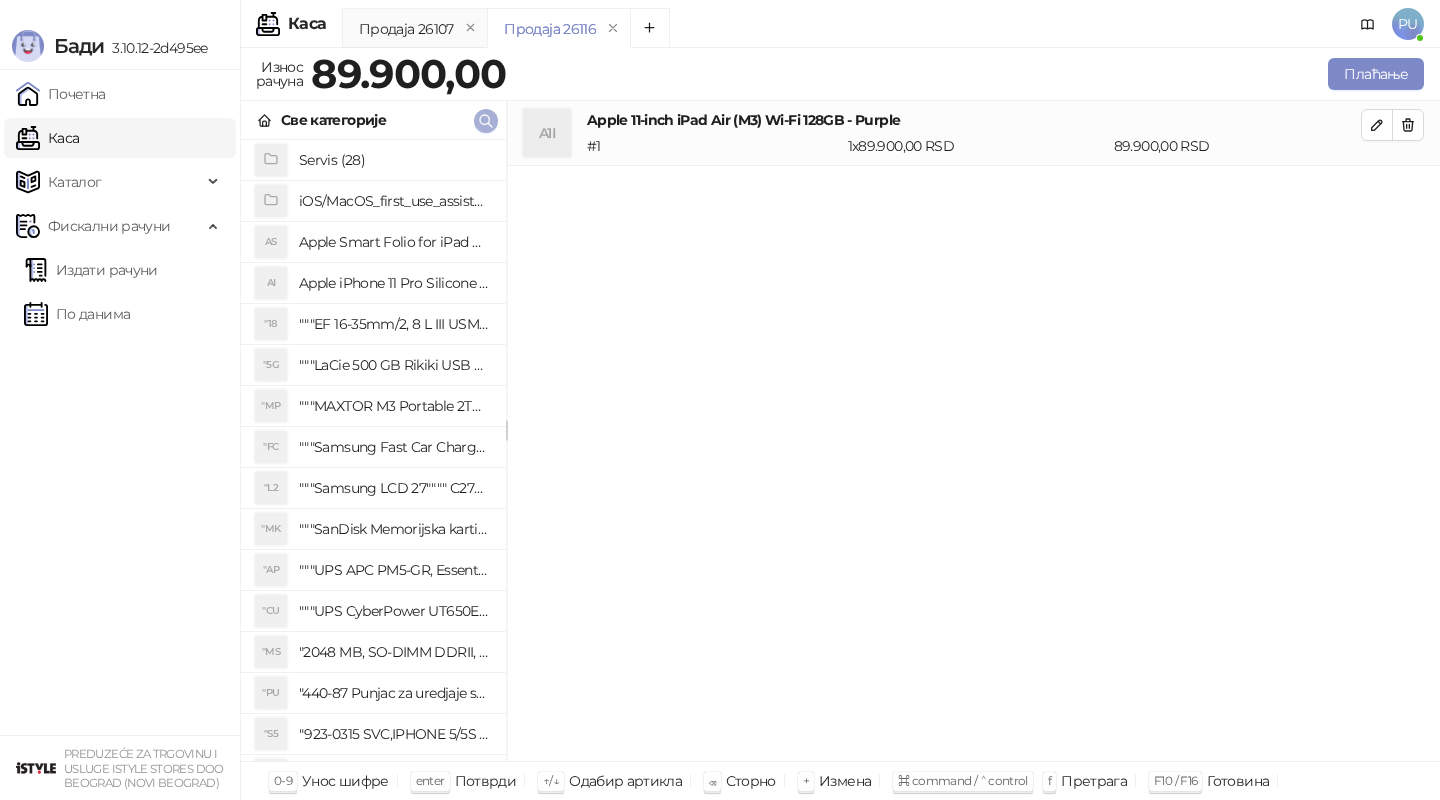 click 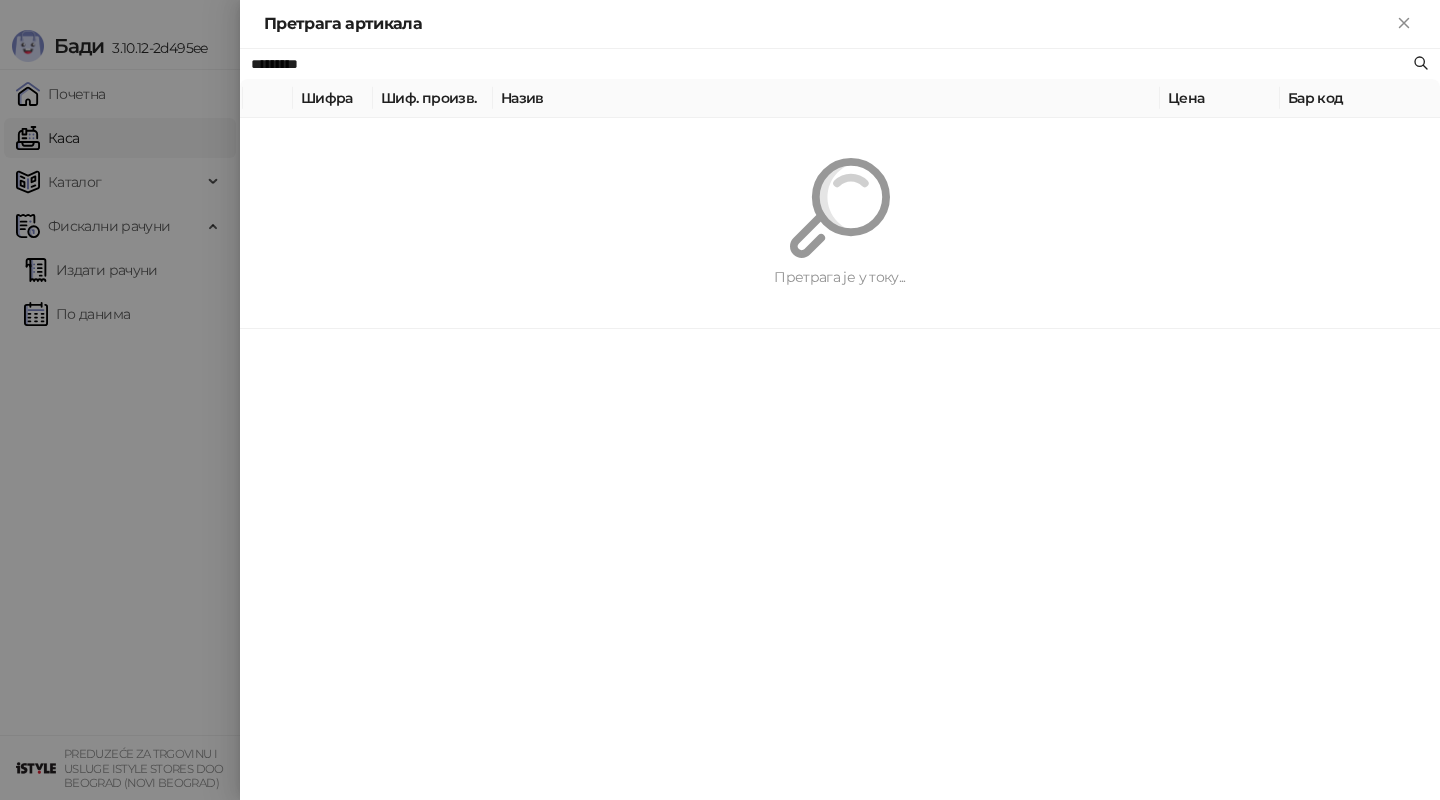 paste on "**********" 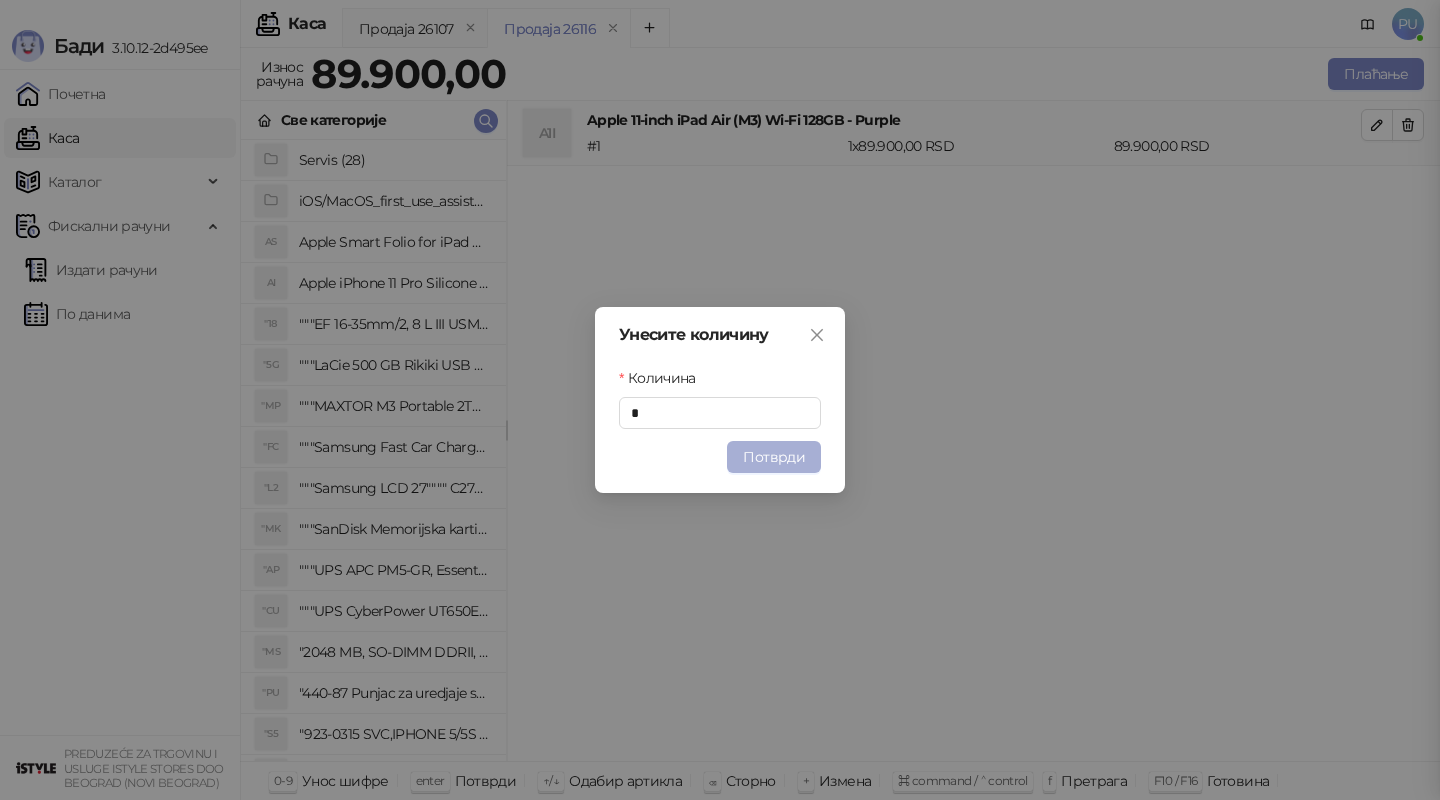 click on "Потврди" at bounding box center [774, 457] 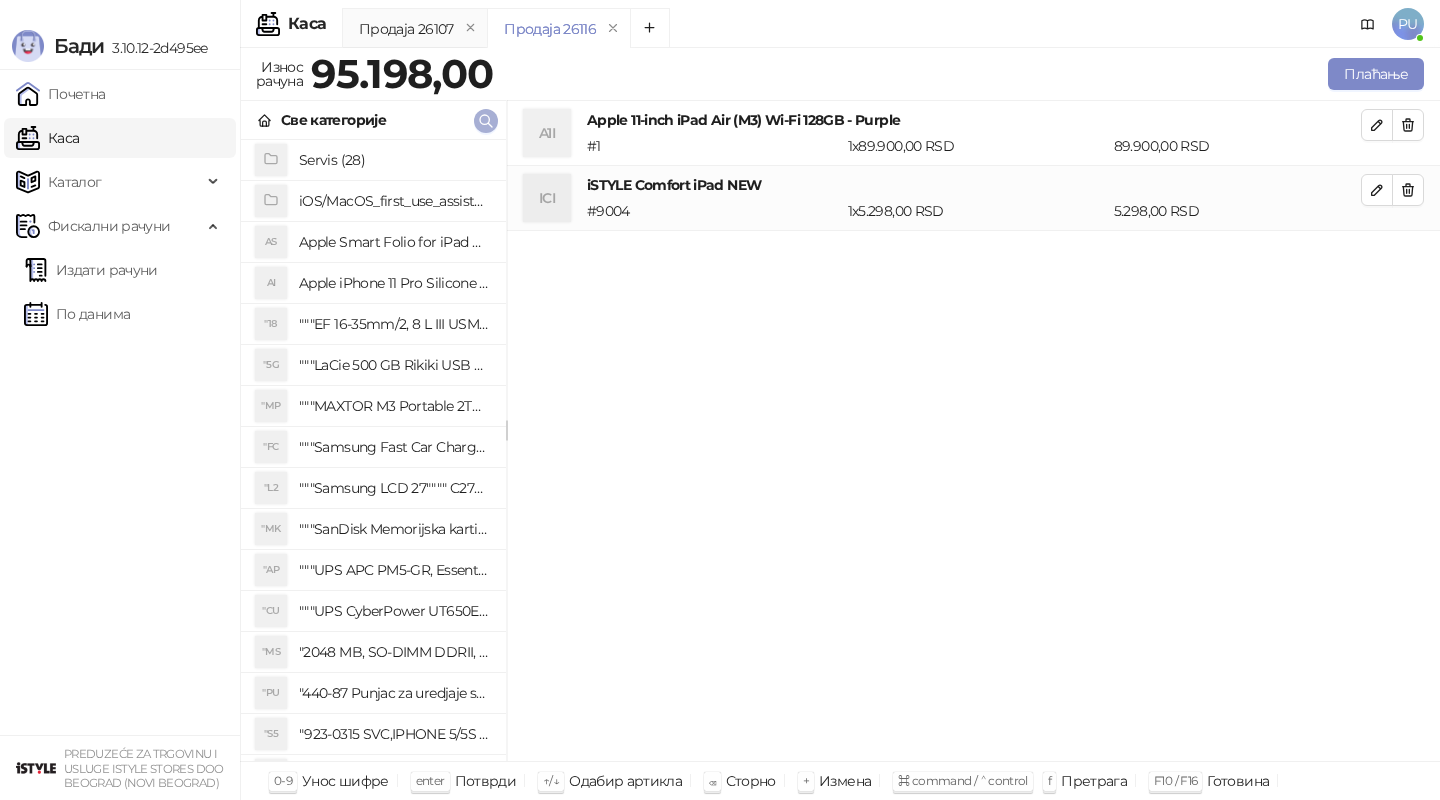 click 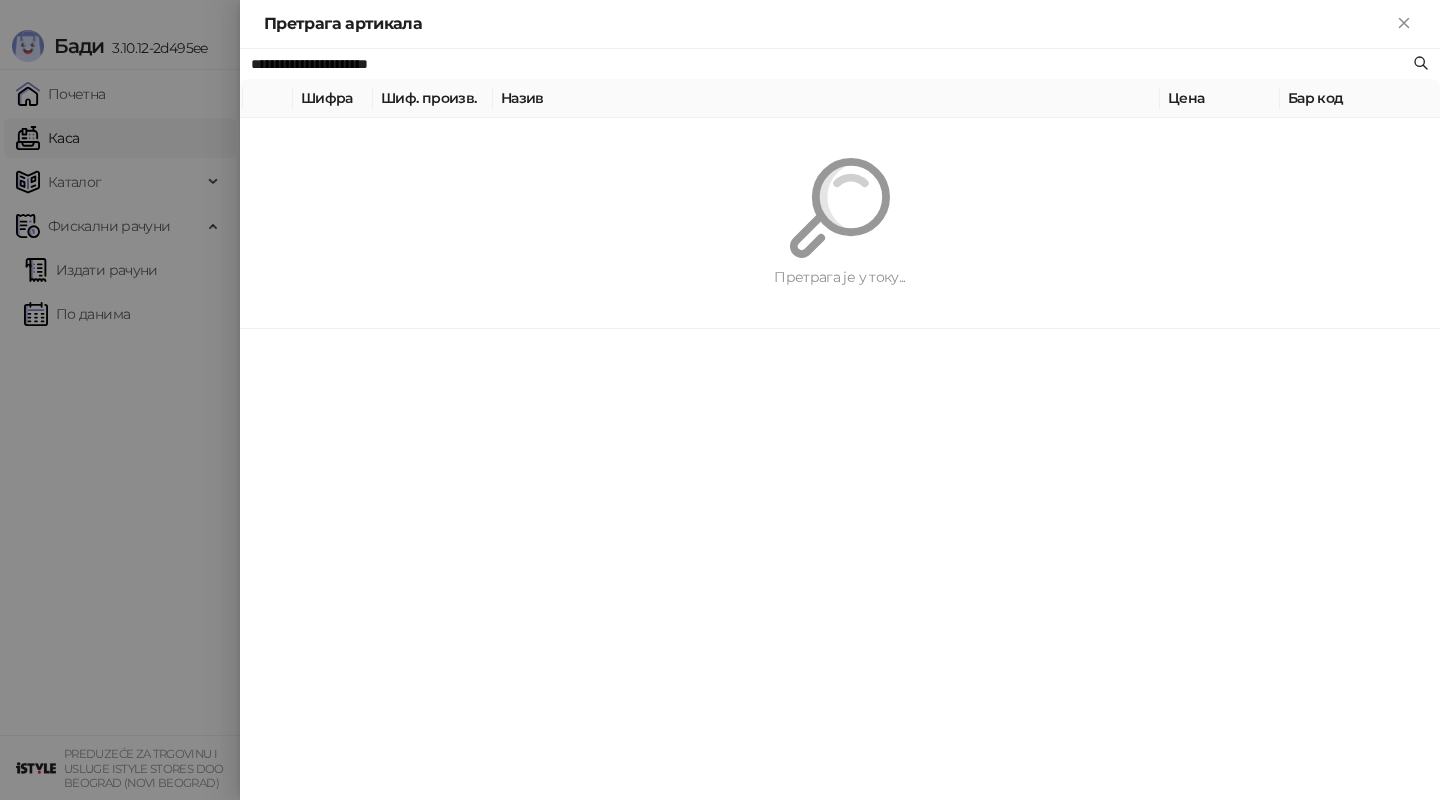 paste 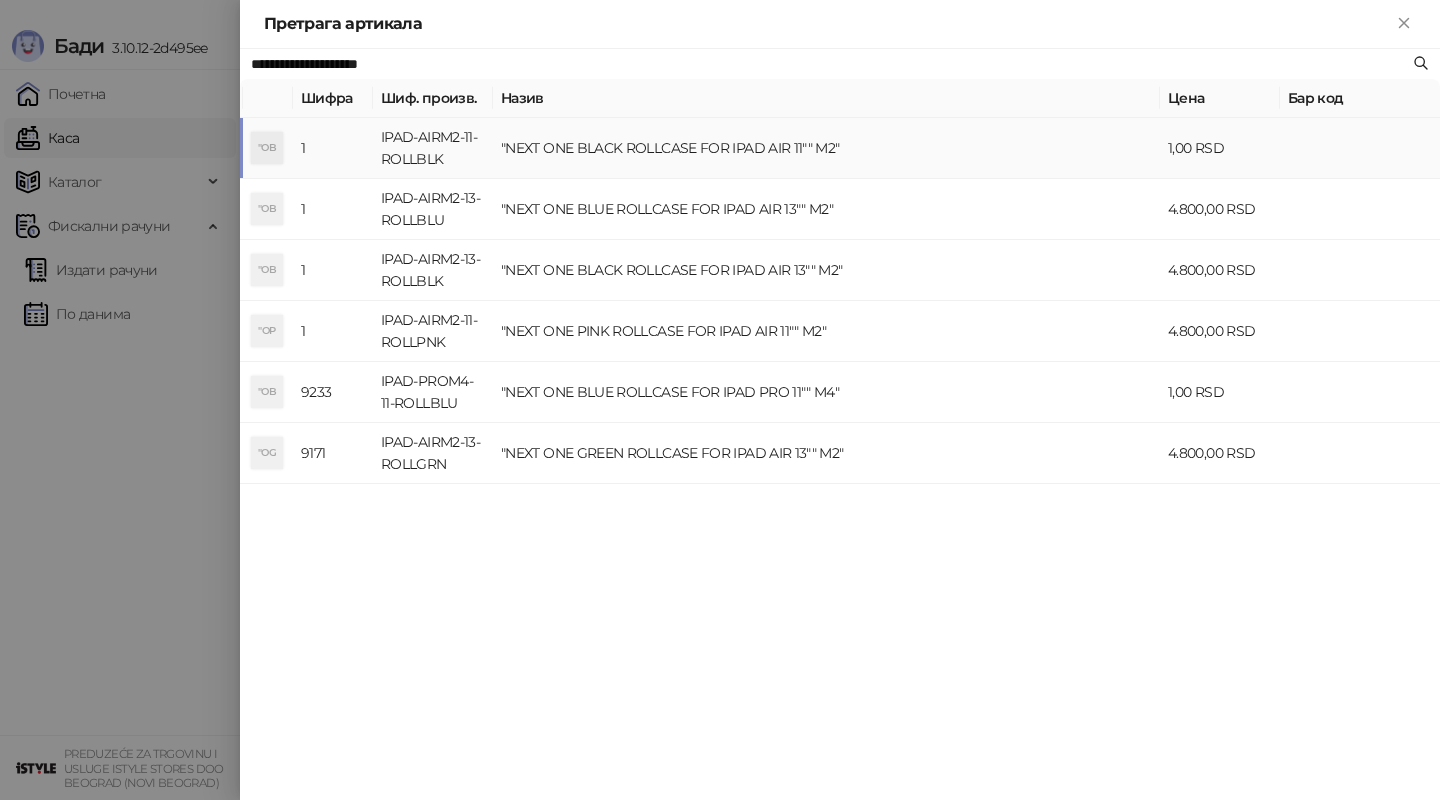 click on ""NEXT ONE BLACK ROLLCASE FOR IPAD AIR 11"" M2"" at bounding box center (826, 148) 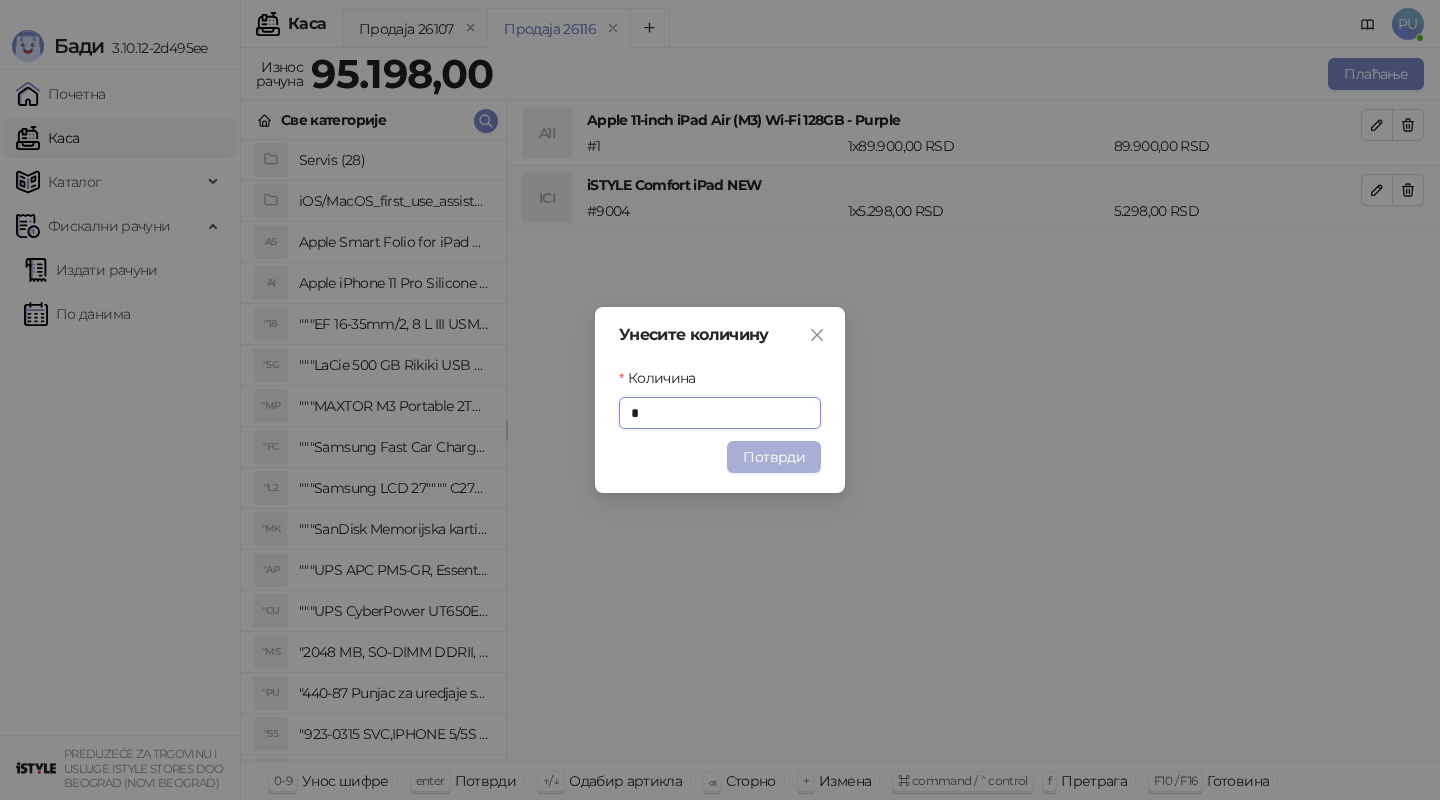 click on "Потврди" at bounding box center [774, 457] 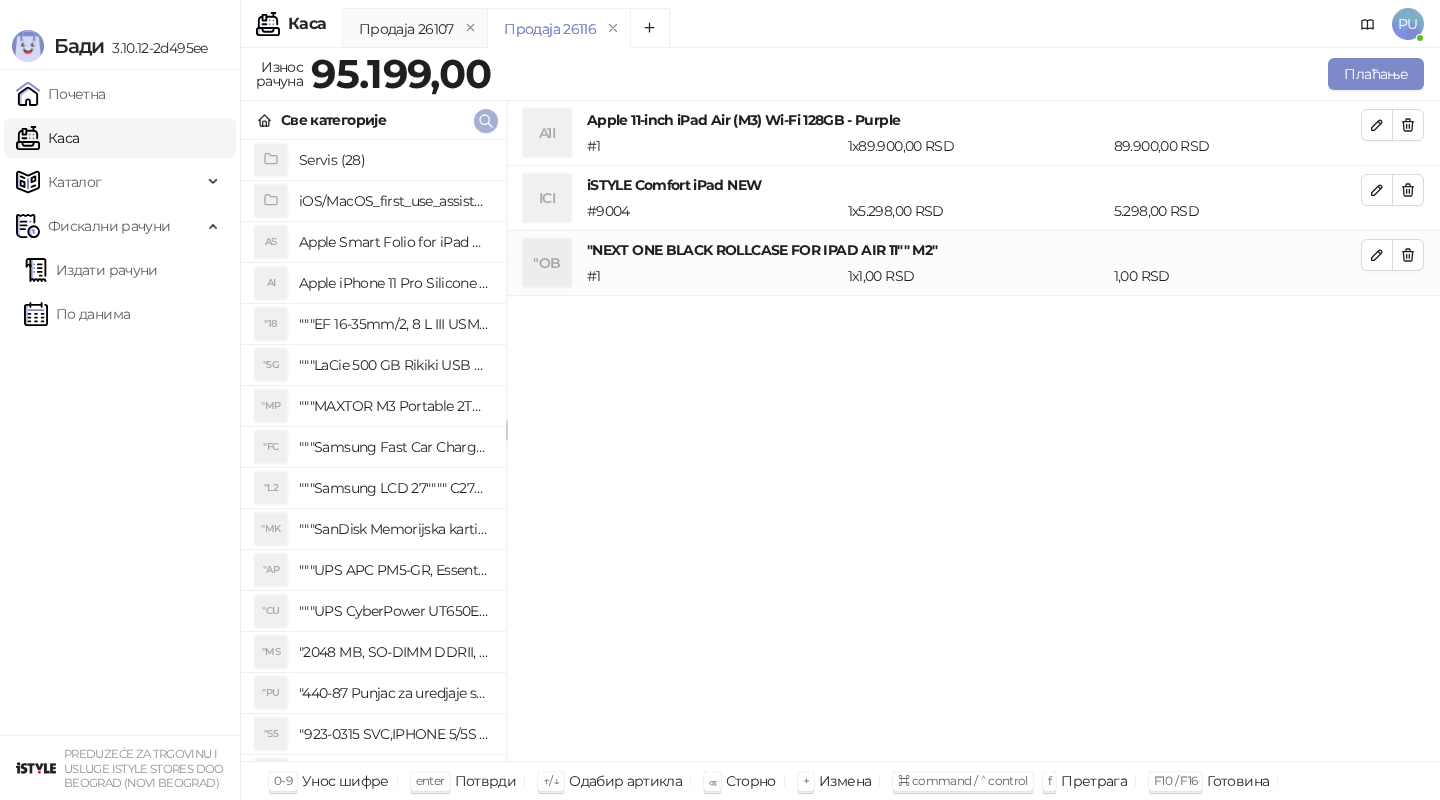 click 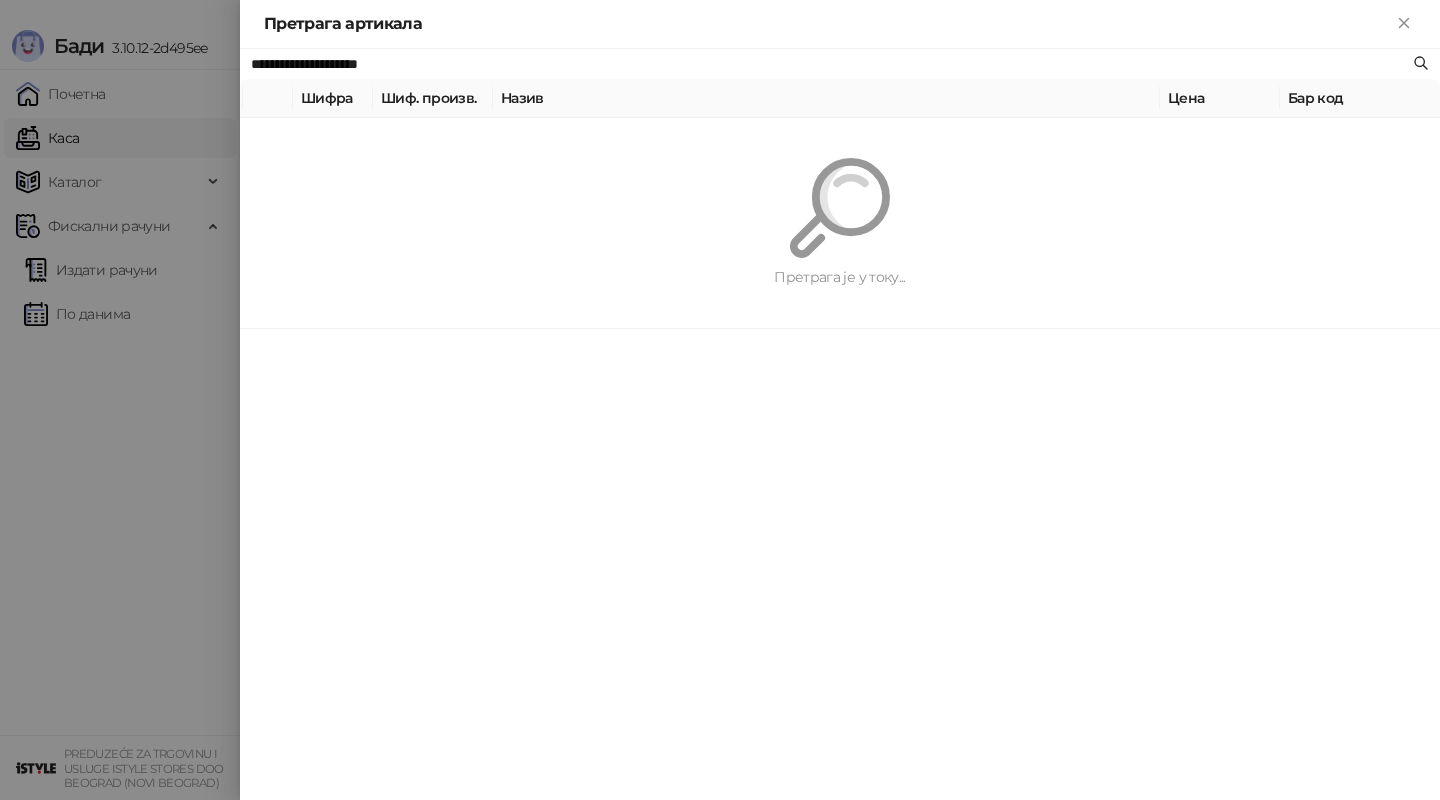 paste 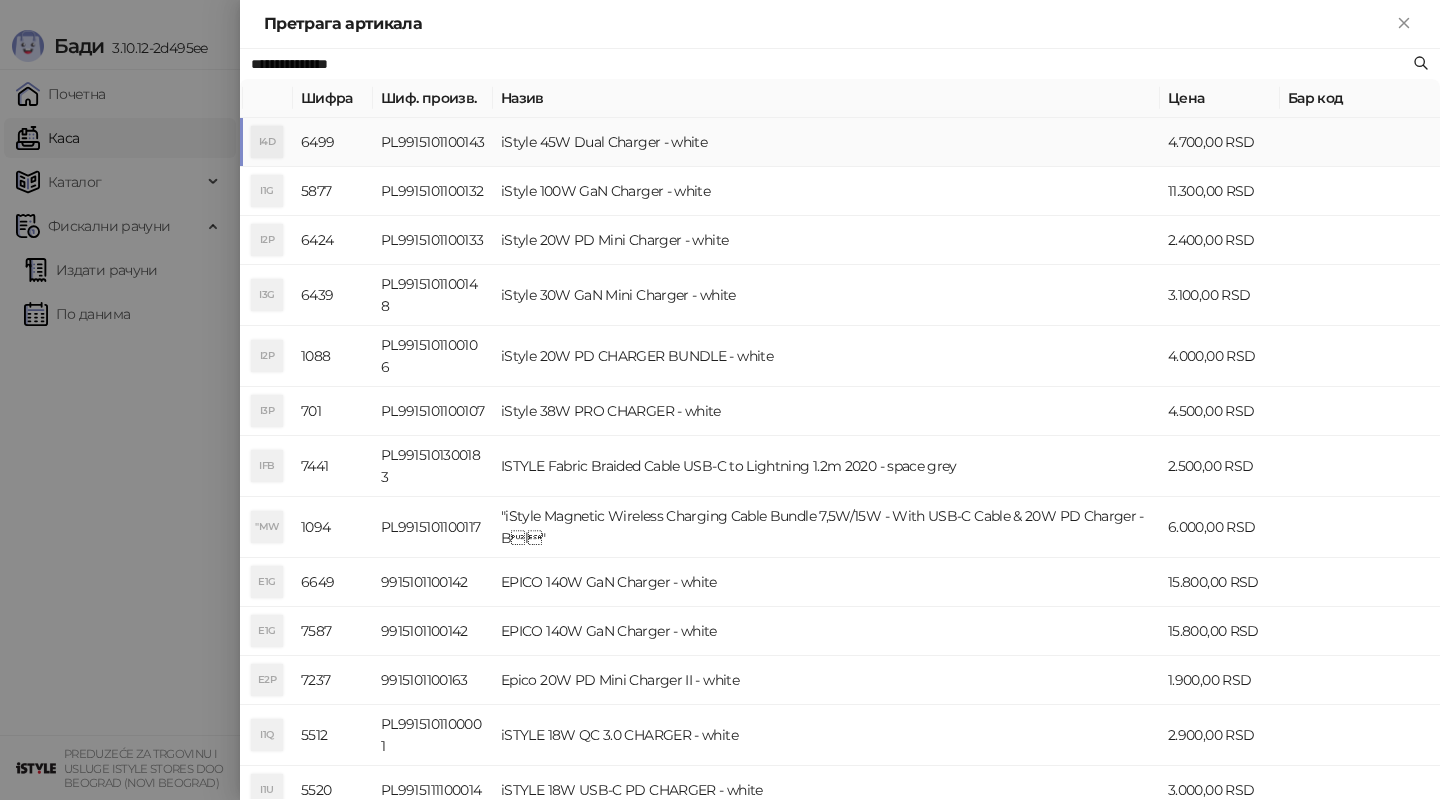 type on "**********" 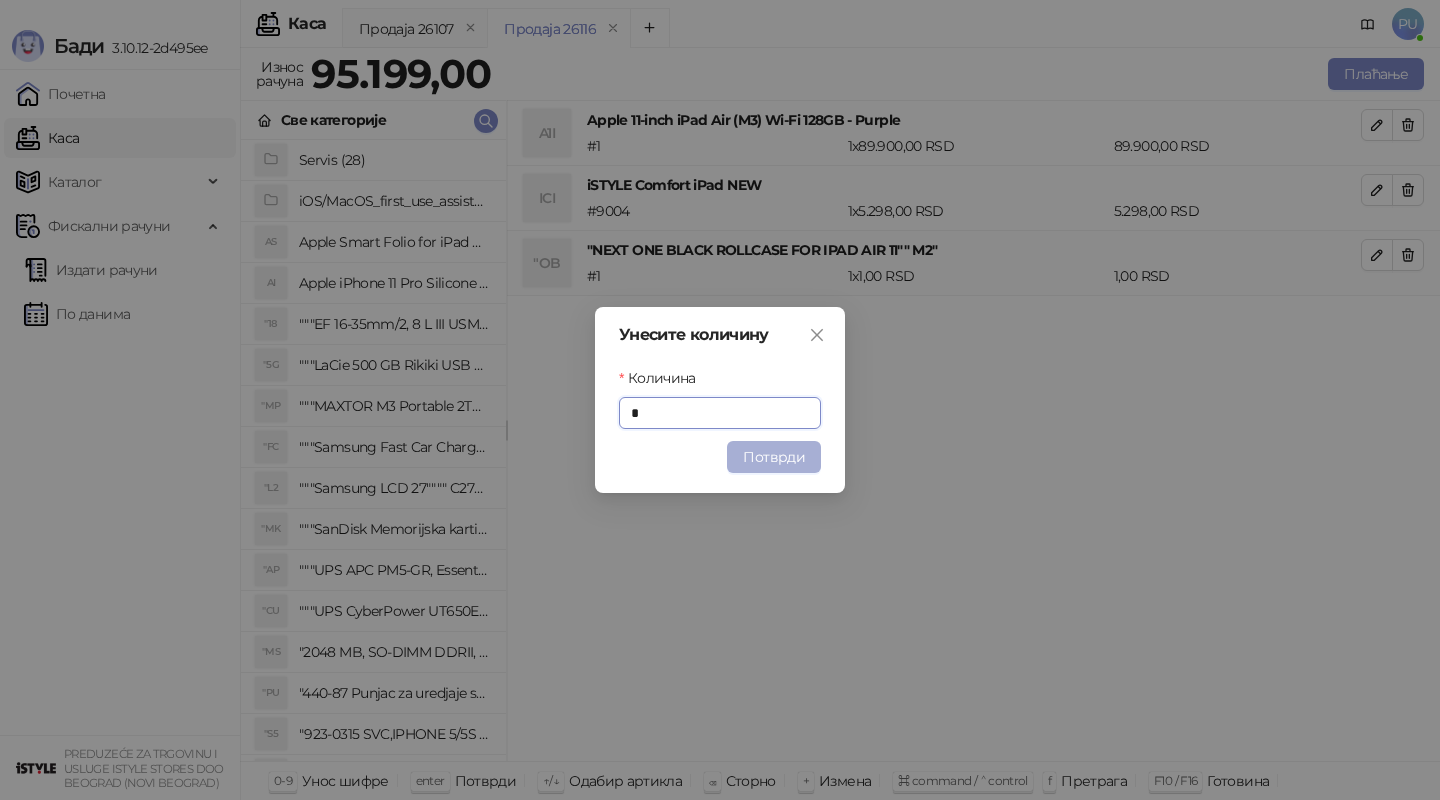 click on "Потврди" at bounding box center (774, 457) 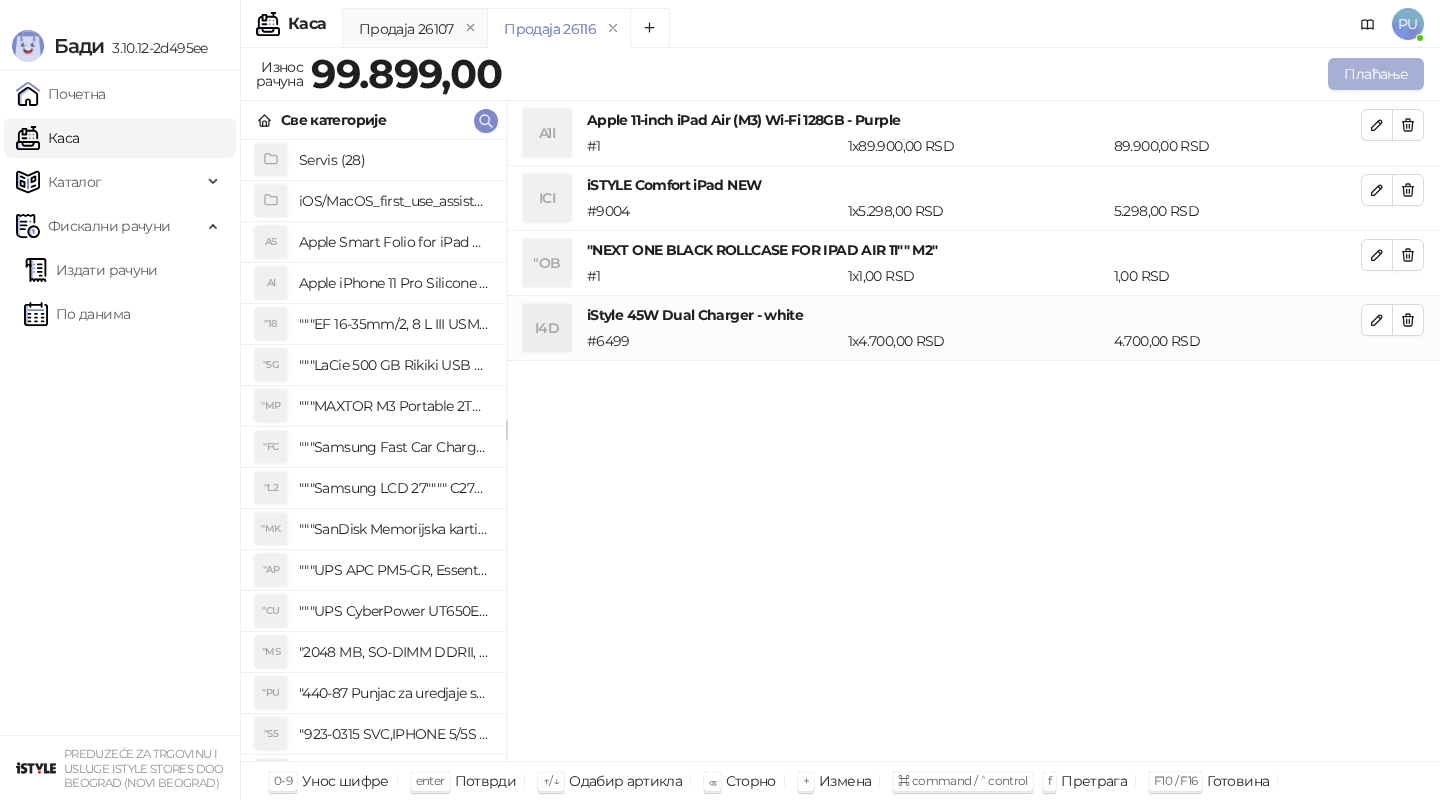 click on "Плаћање" at bounding box center (1376, 74) 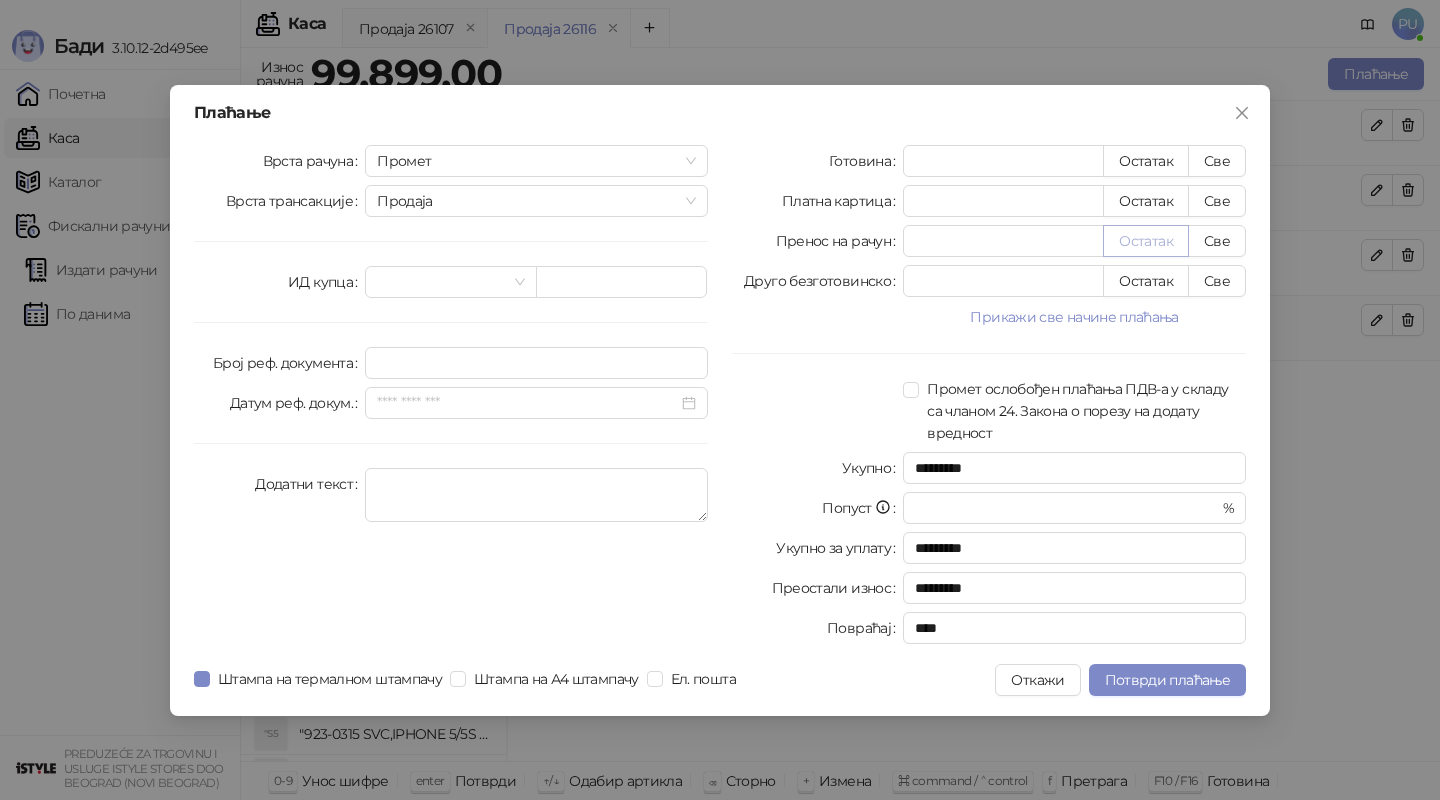 click on "Остатак" at bounding box center (1146, 241) 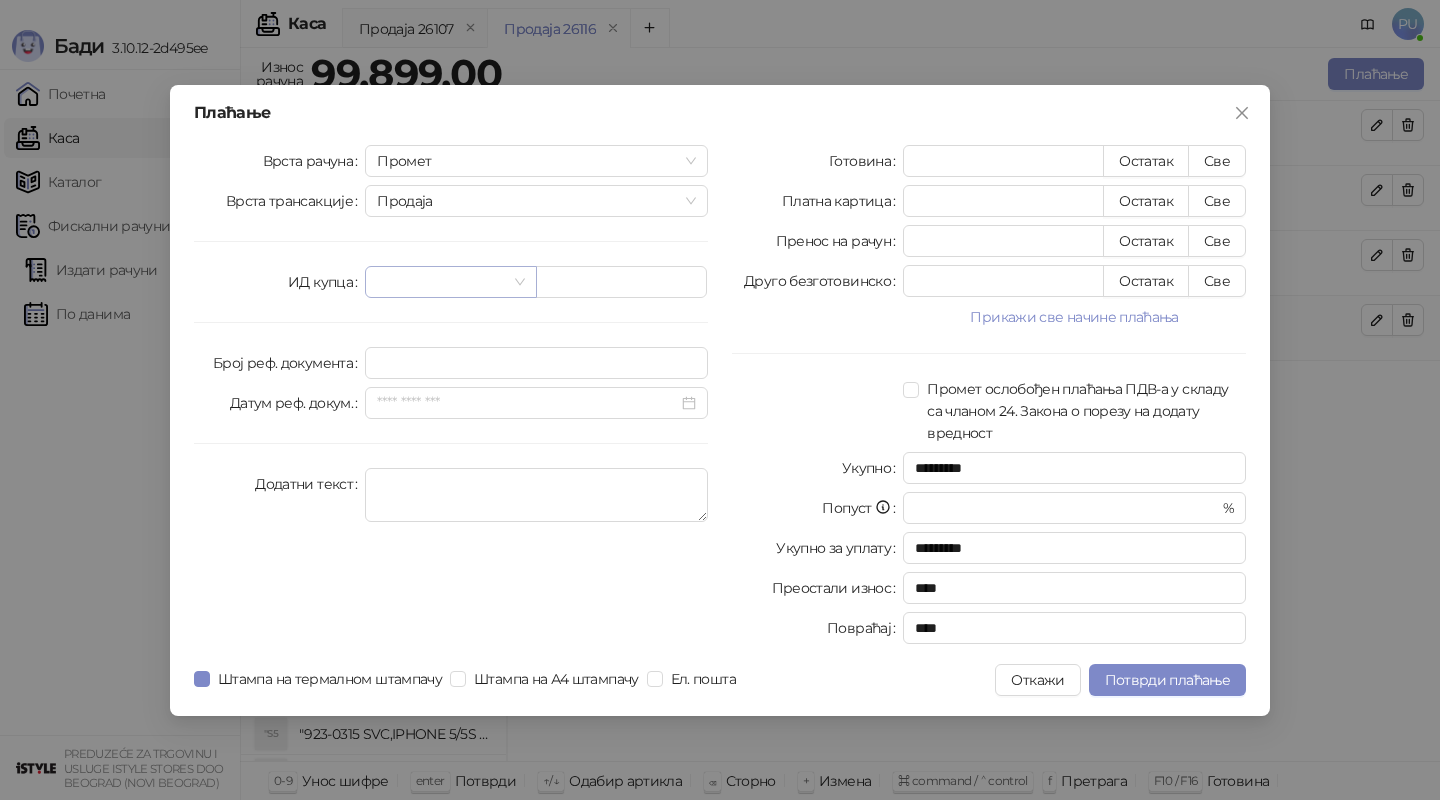click at bounding box center [441, 282] 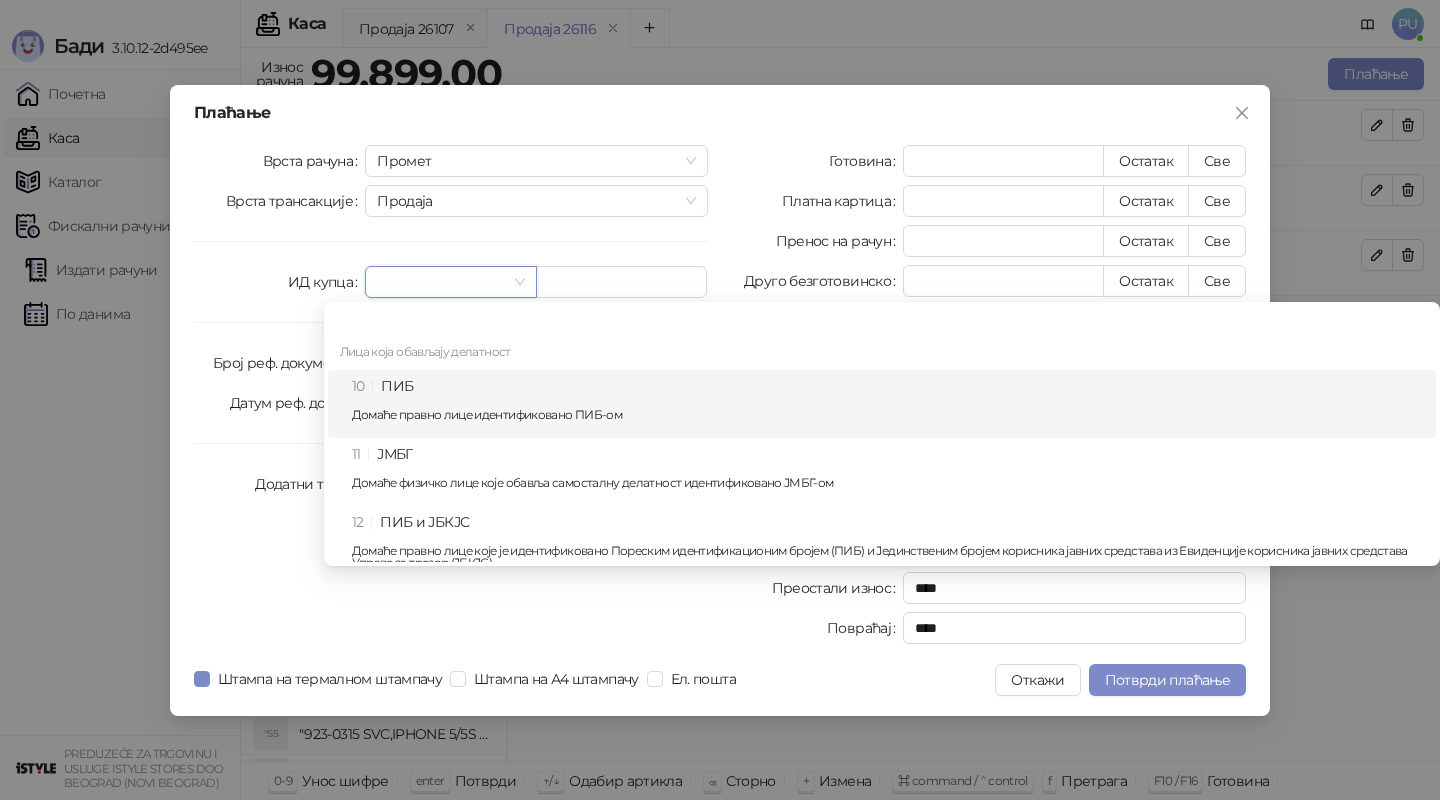 click on "10 ПИБ Домаће правно лице идентификовано ПИБ-ом" at bounding box center [888, 404] 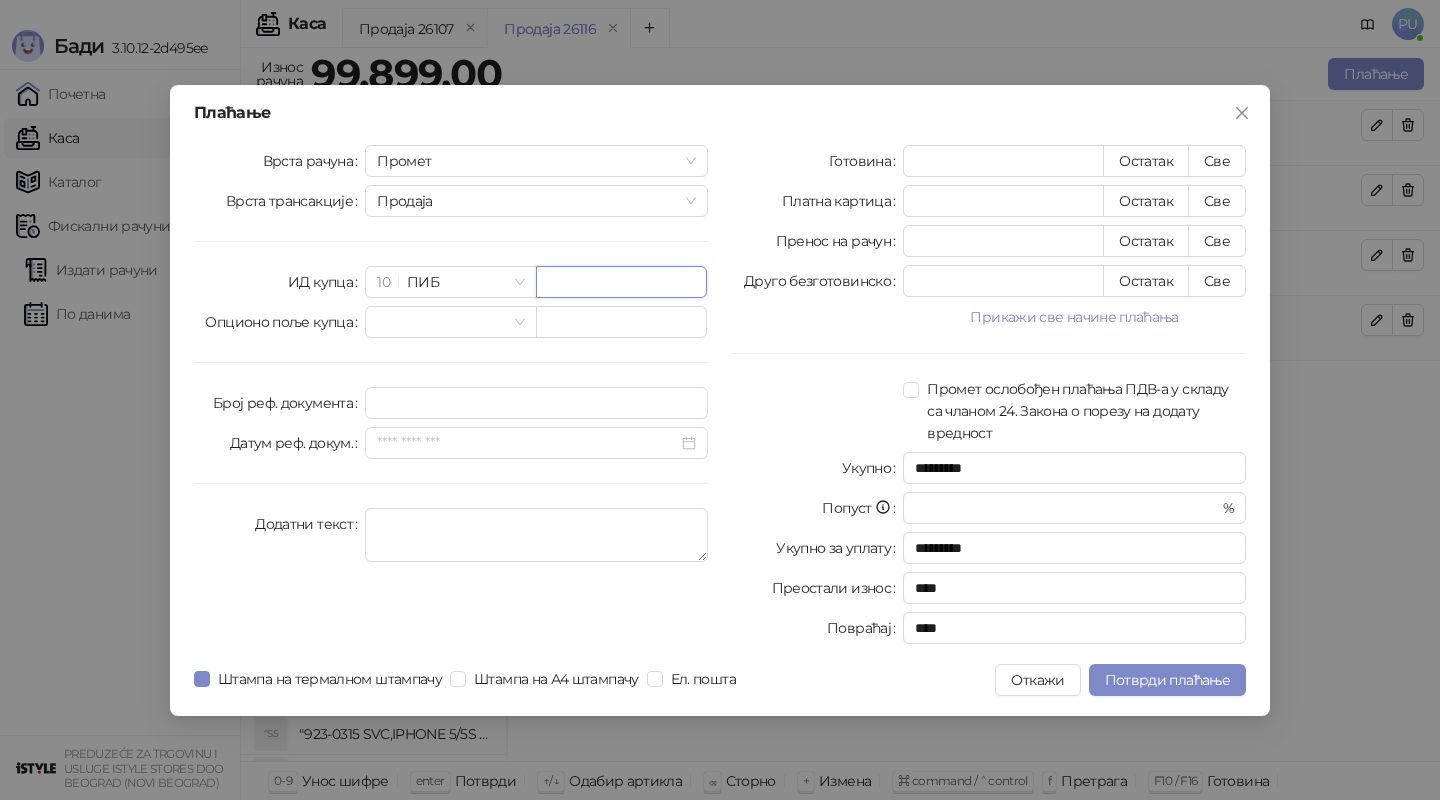 paste on "*********" 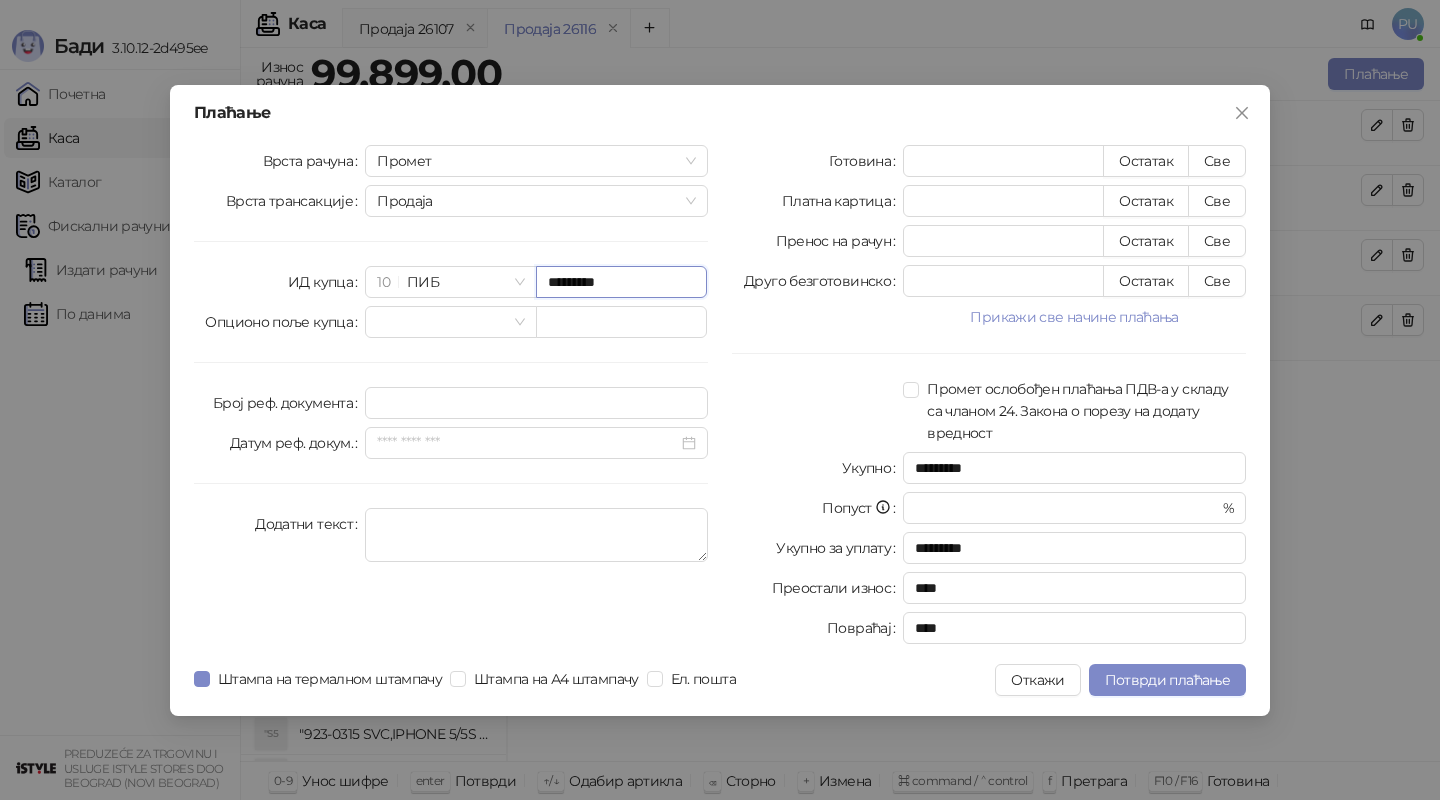 type on "*********" 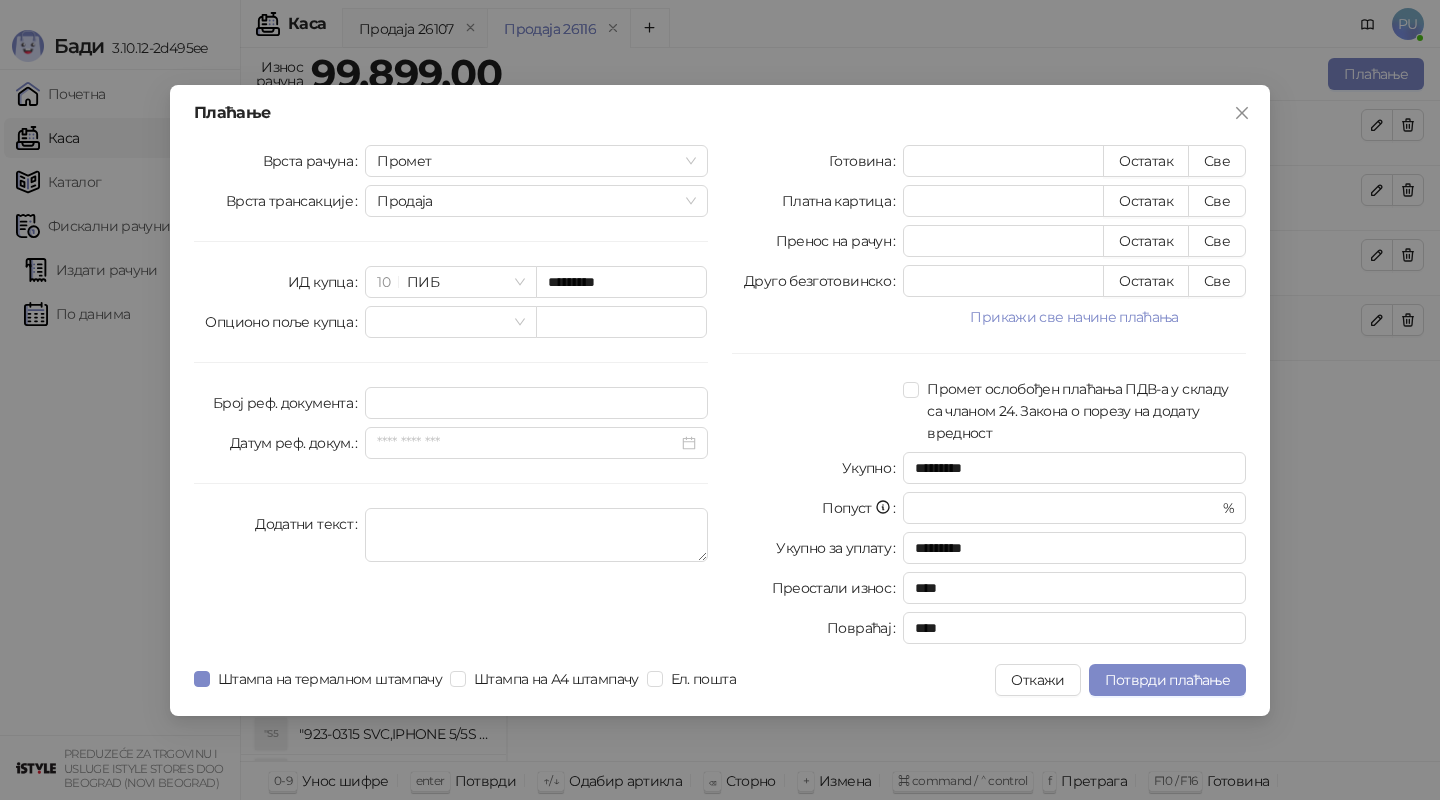 click on "Штампа на термалном штампачу Штампа на А4 штампачу Ел. пошта" at bounding box center [469, 680] 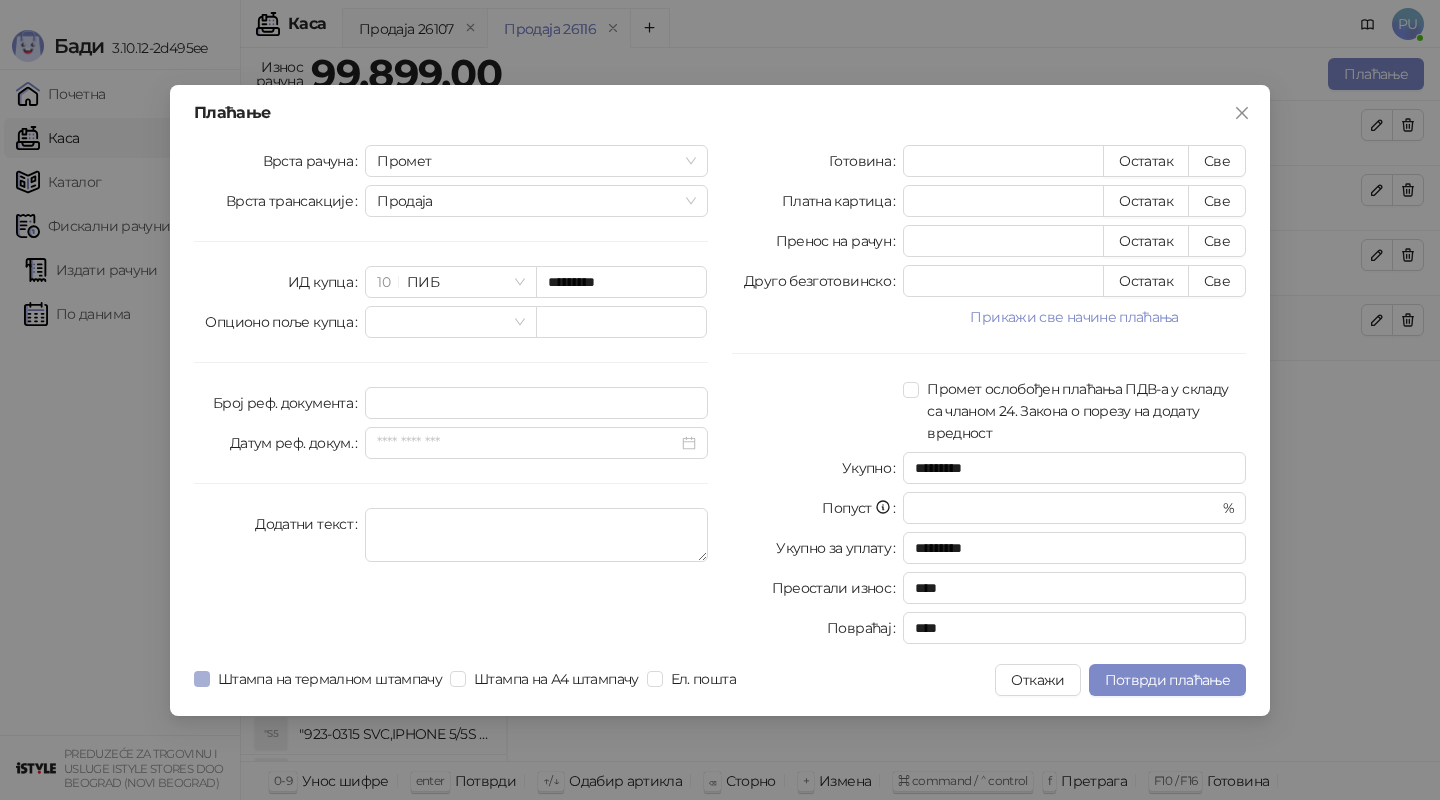 click on "Штампа на термалном штампачу" at bounding box center (330, 679) 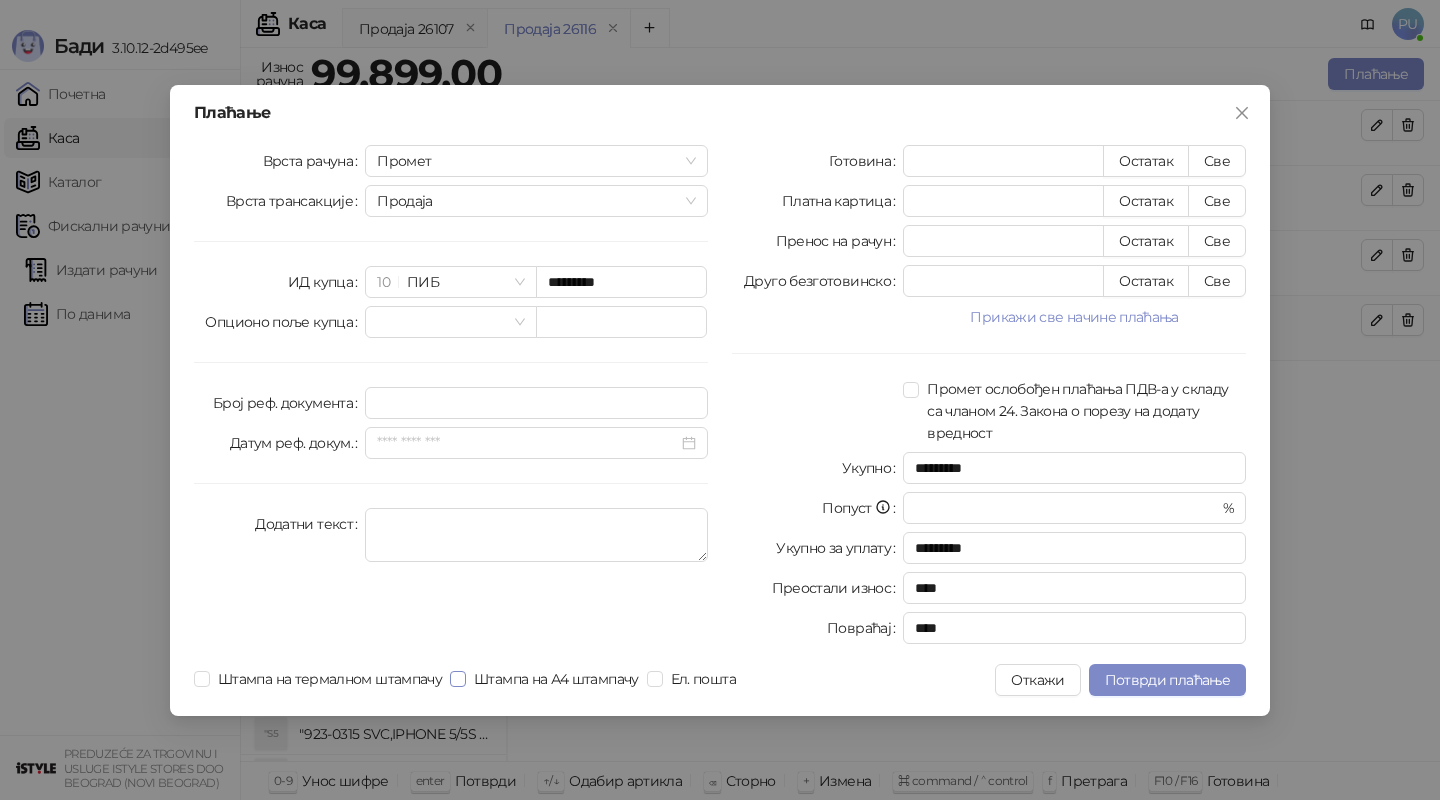 click on "Штампа на А4 штампачу" at bounding box center [556, 679] 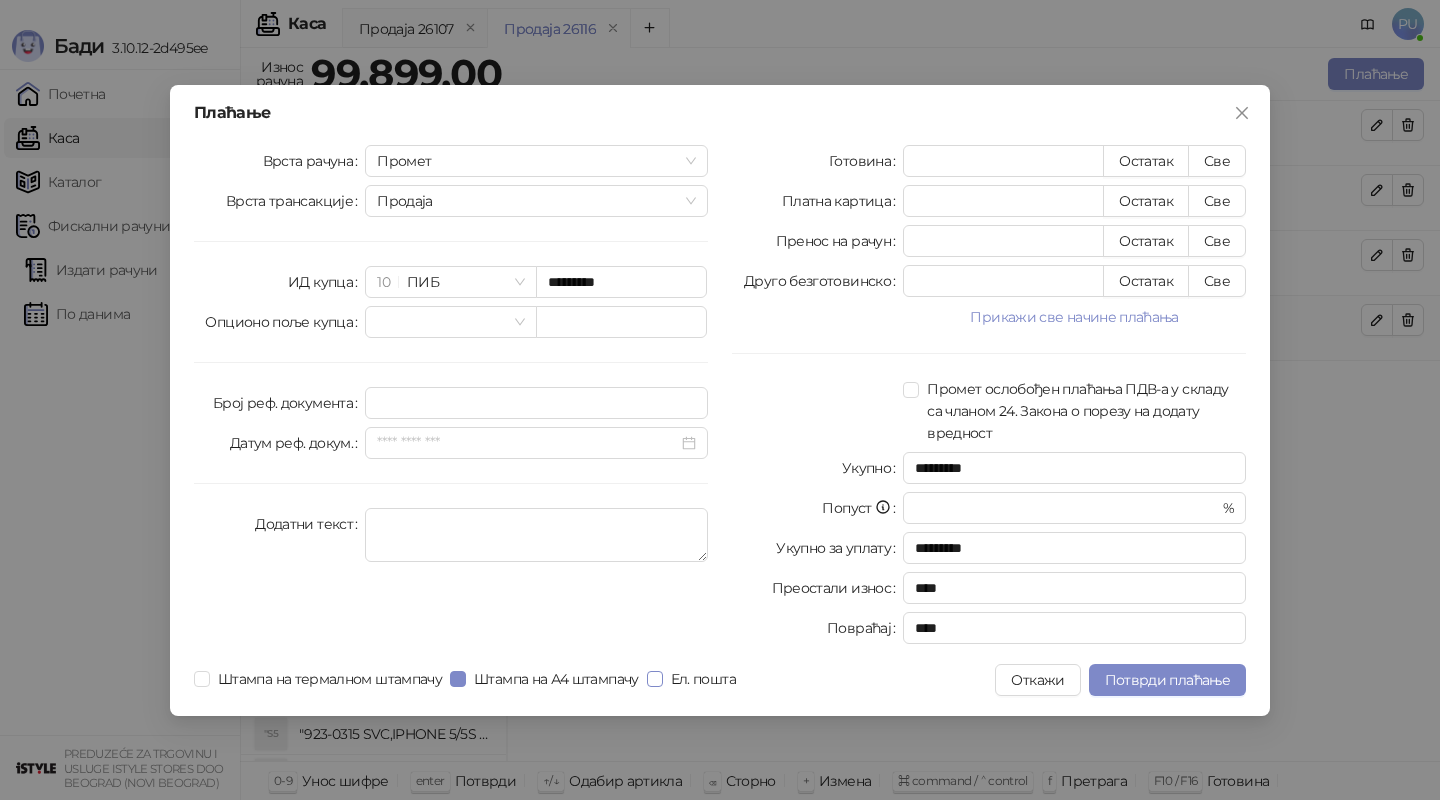 click on "Ел. пошта" at bounding box center [703, 679] 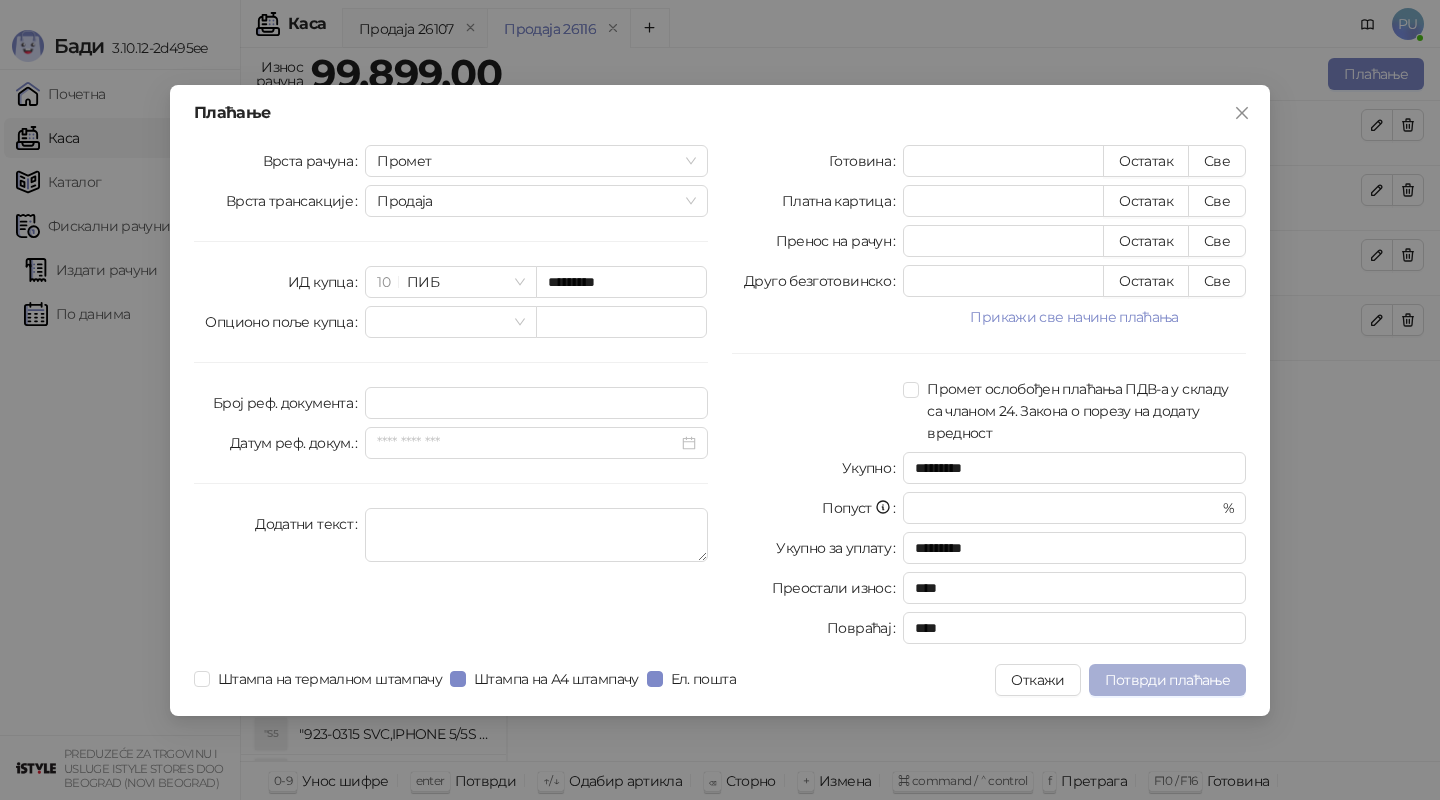 click on "Потврди плаћање" at bounding box center (1167, 680) 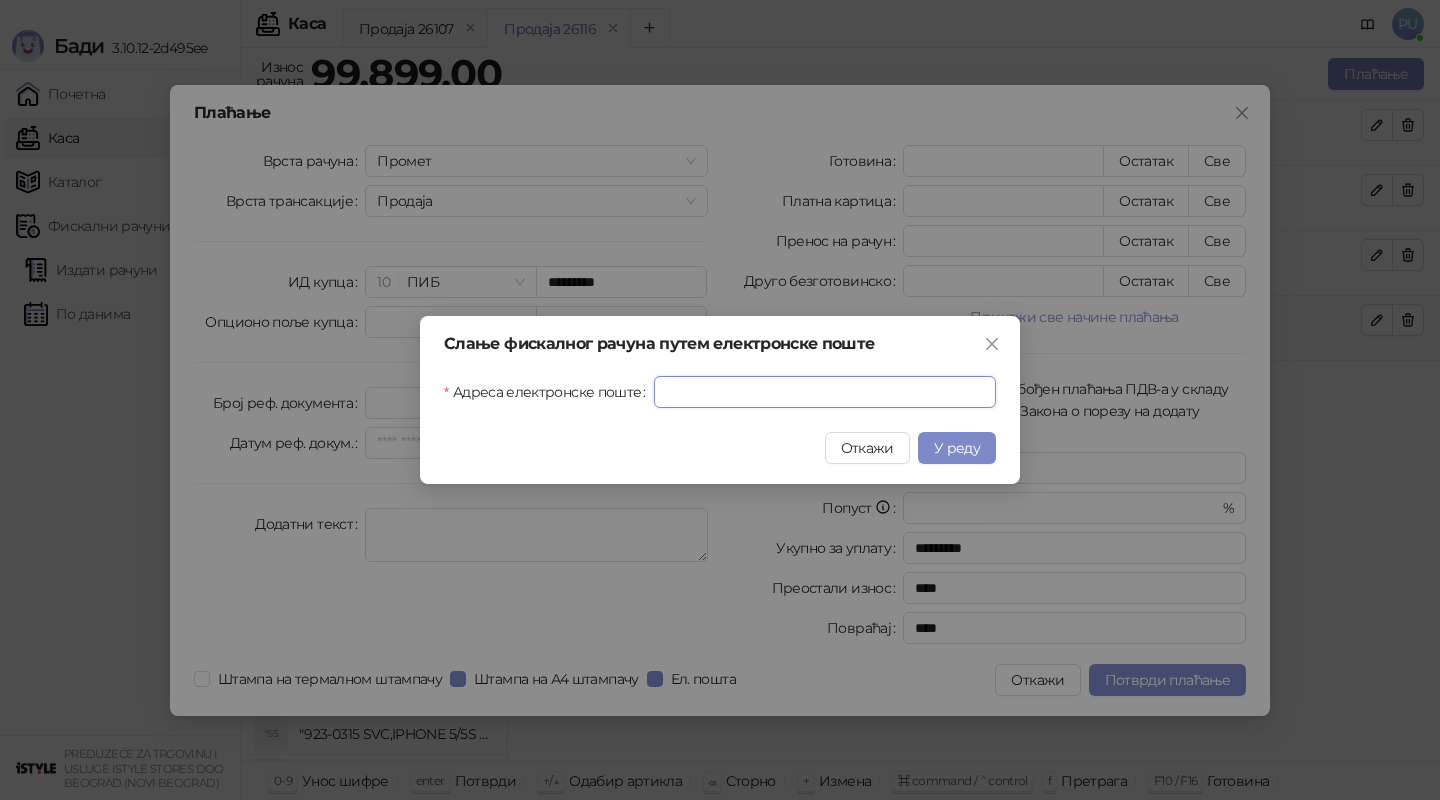 click on "Адреса електронске поште" at bounding box center (825, 392) 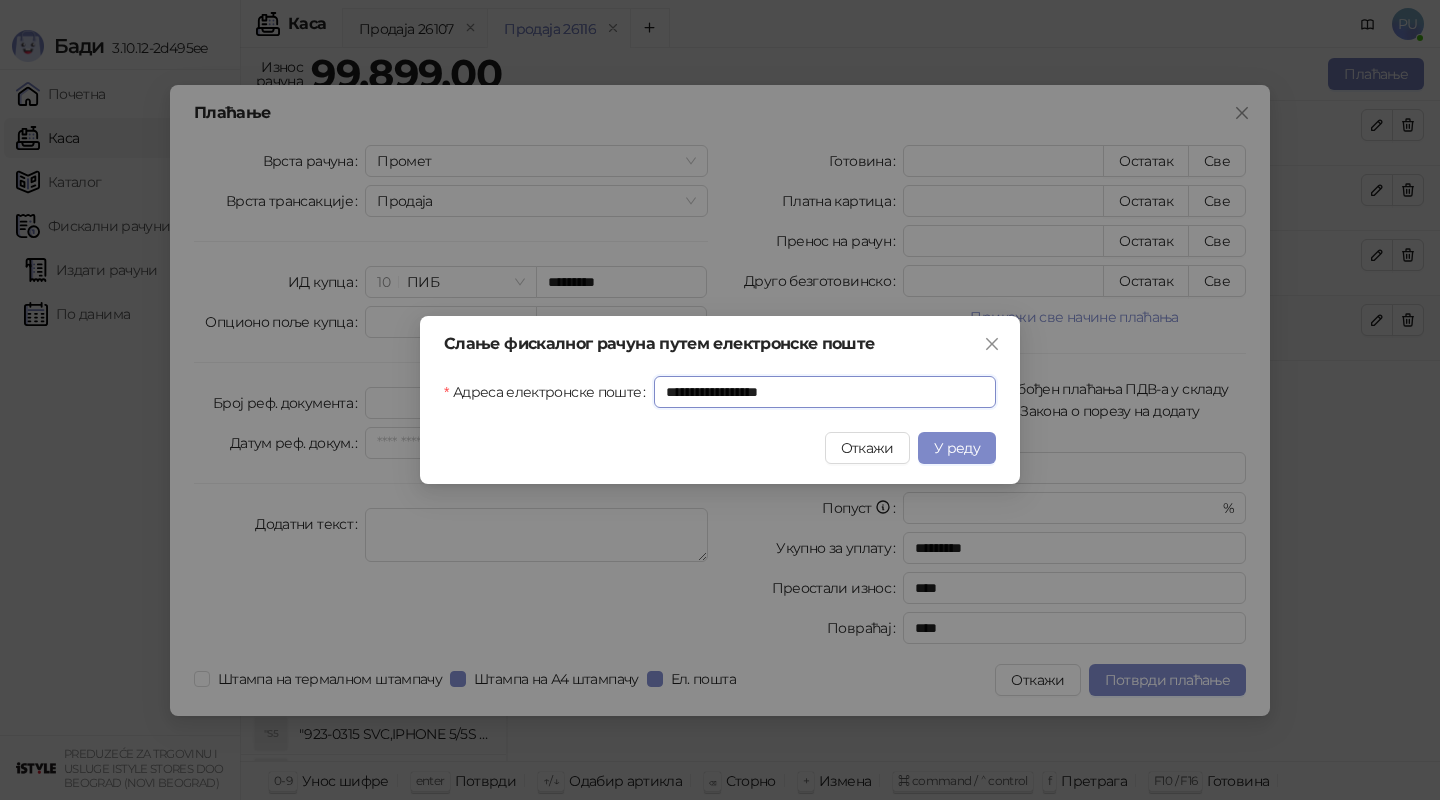 type on "**********" 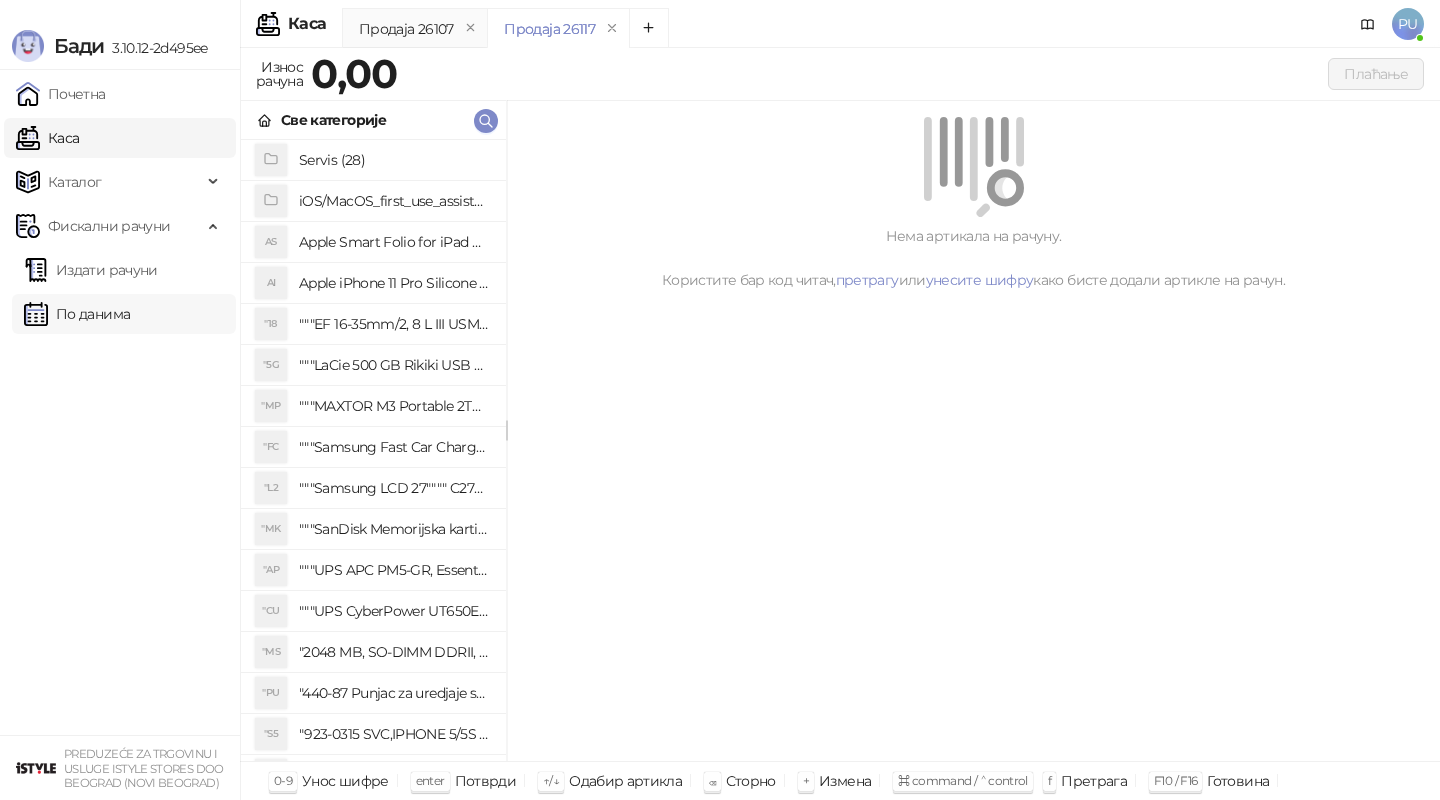 click on "По данима" at bounding box center [77, 314] 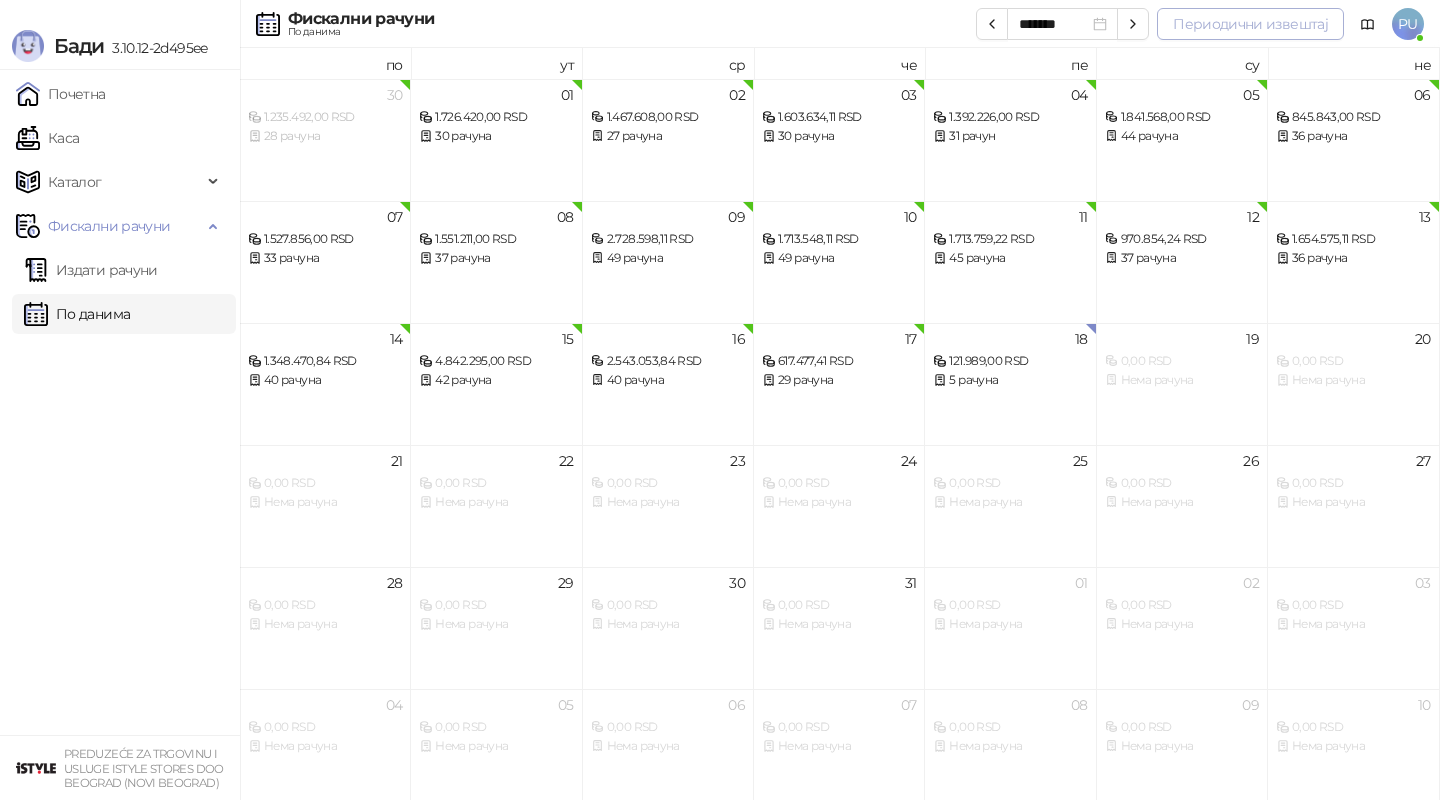 click on "Периодични извештај" at bounding box center (1250, 24) 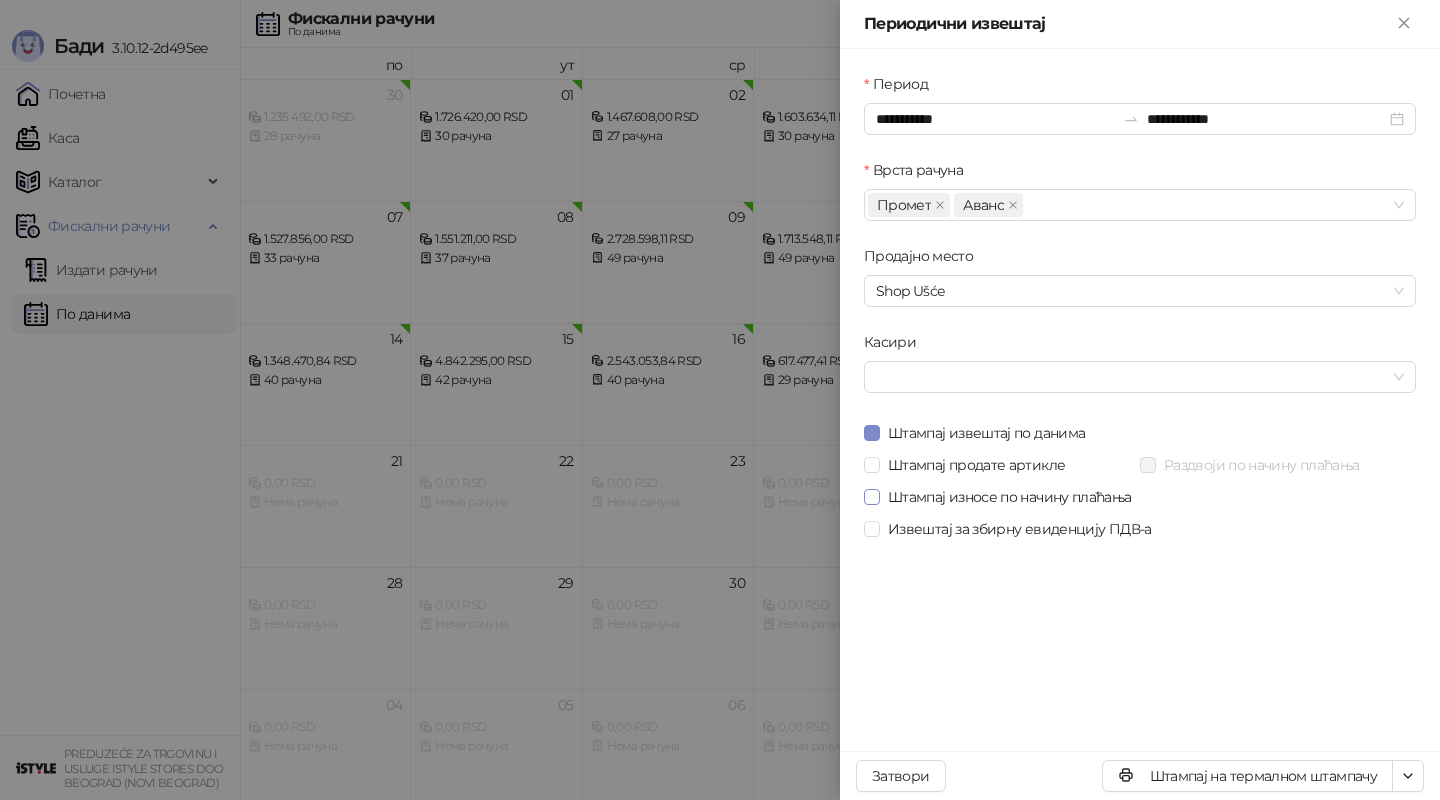 click on "Штампај износе по начину плаћања" at bounding box center (1010, 497) 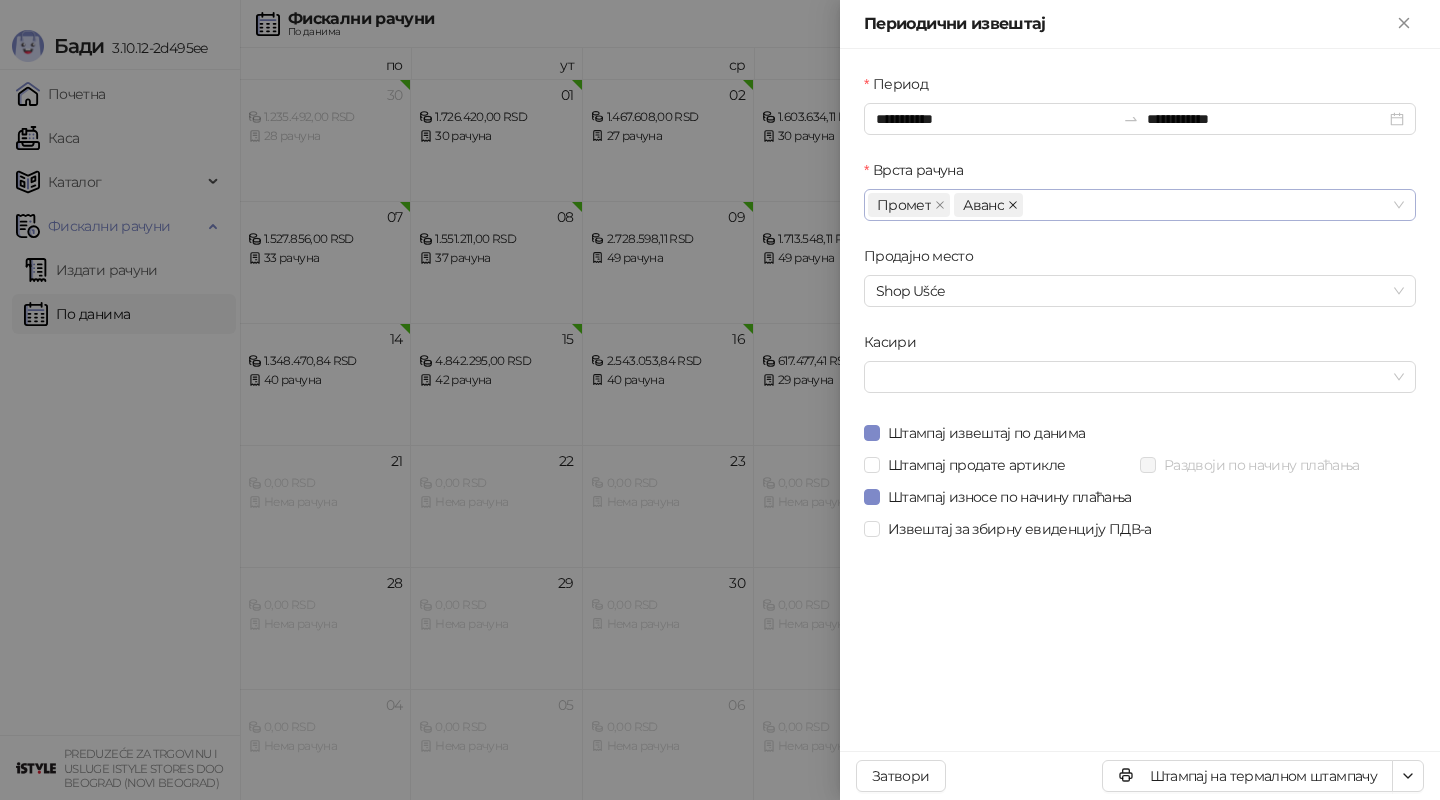 click 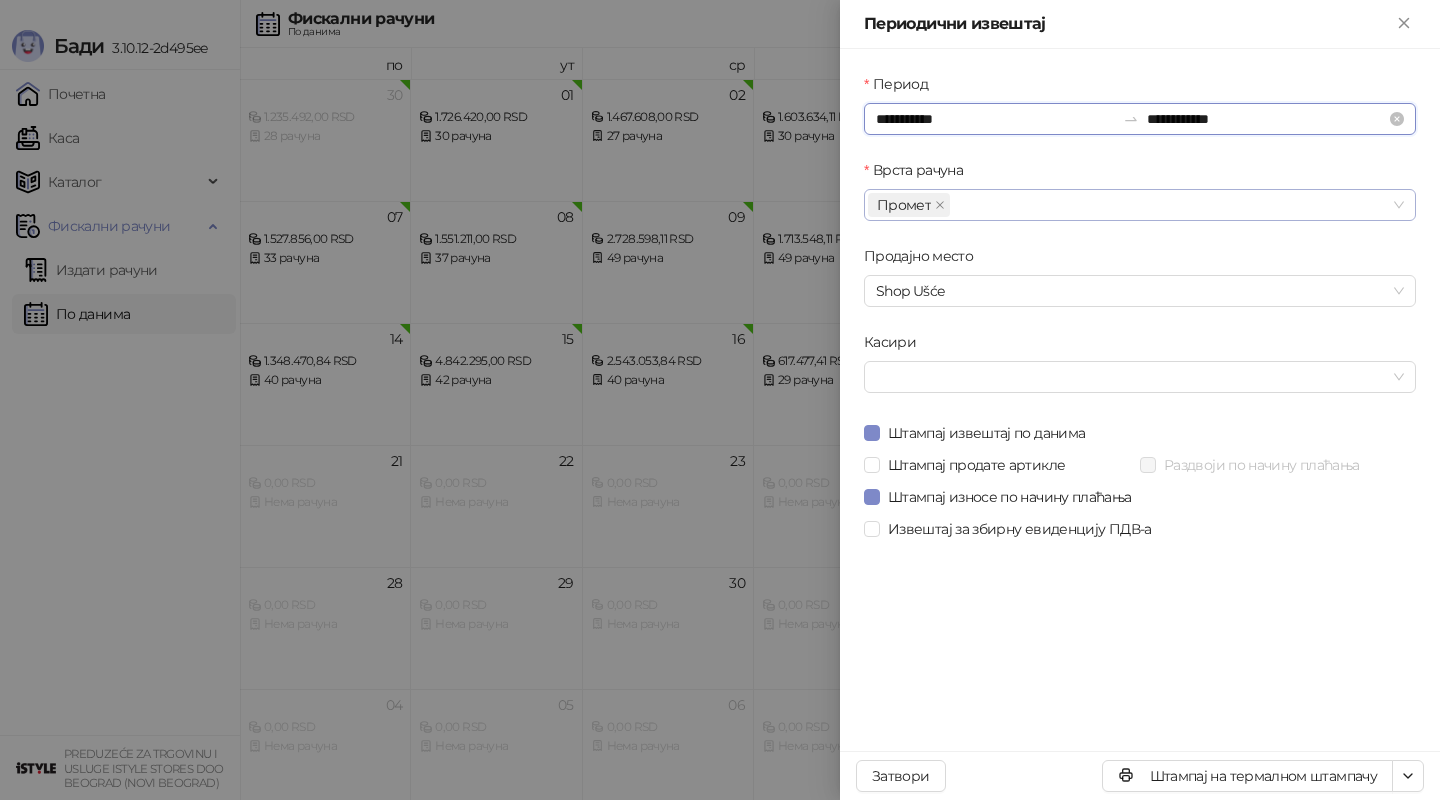 click on "**********" at bounding box center [995, 119] 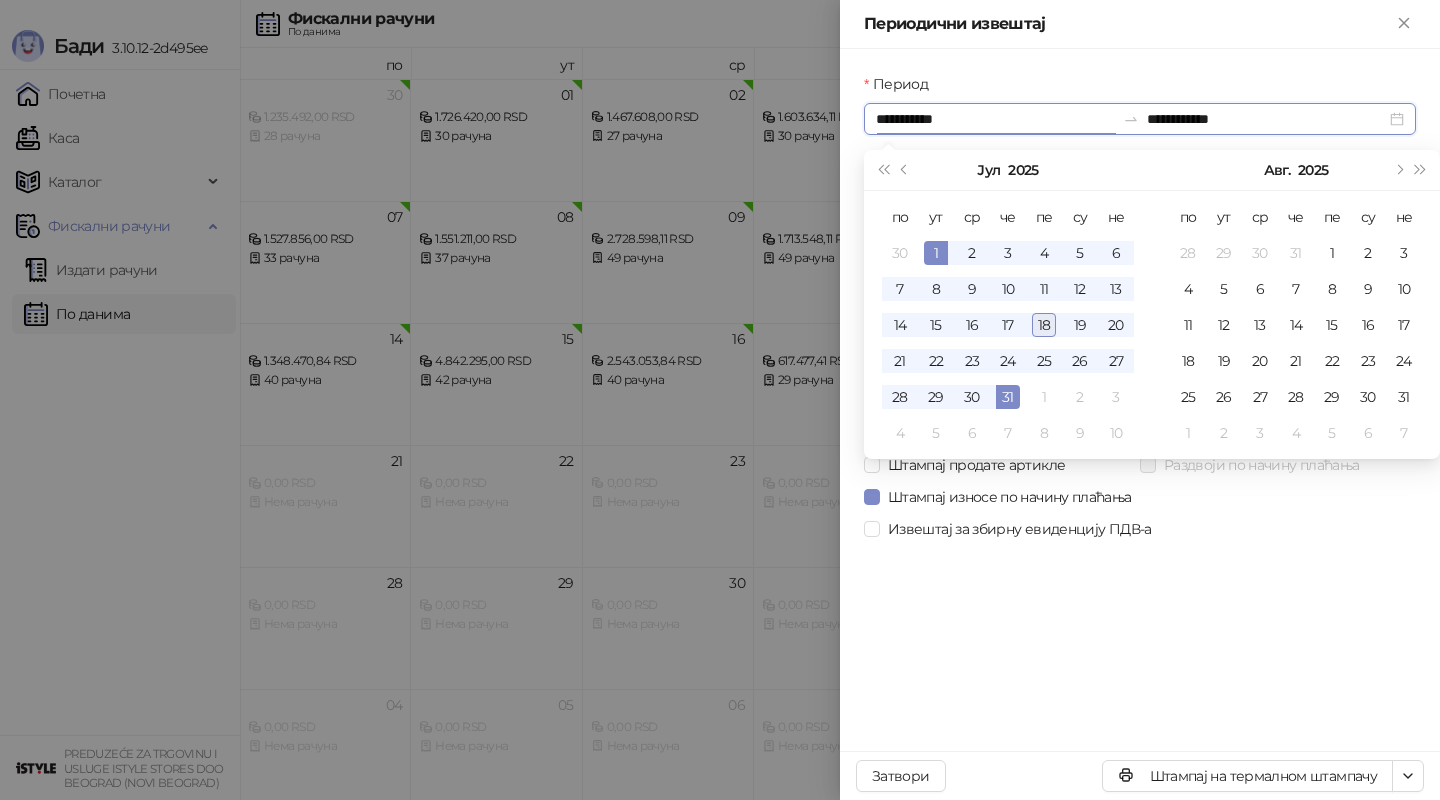 type on "**********" 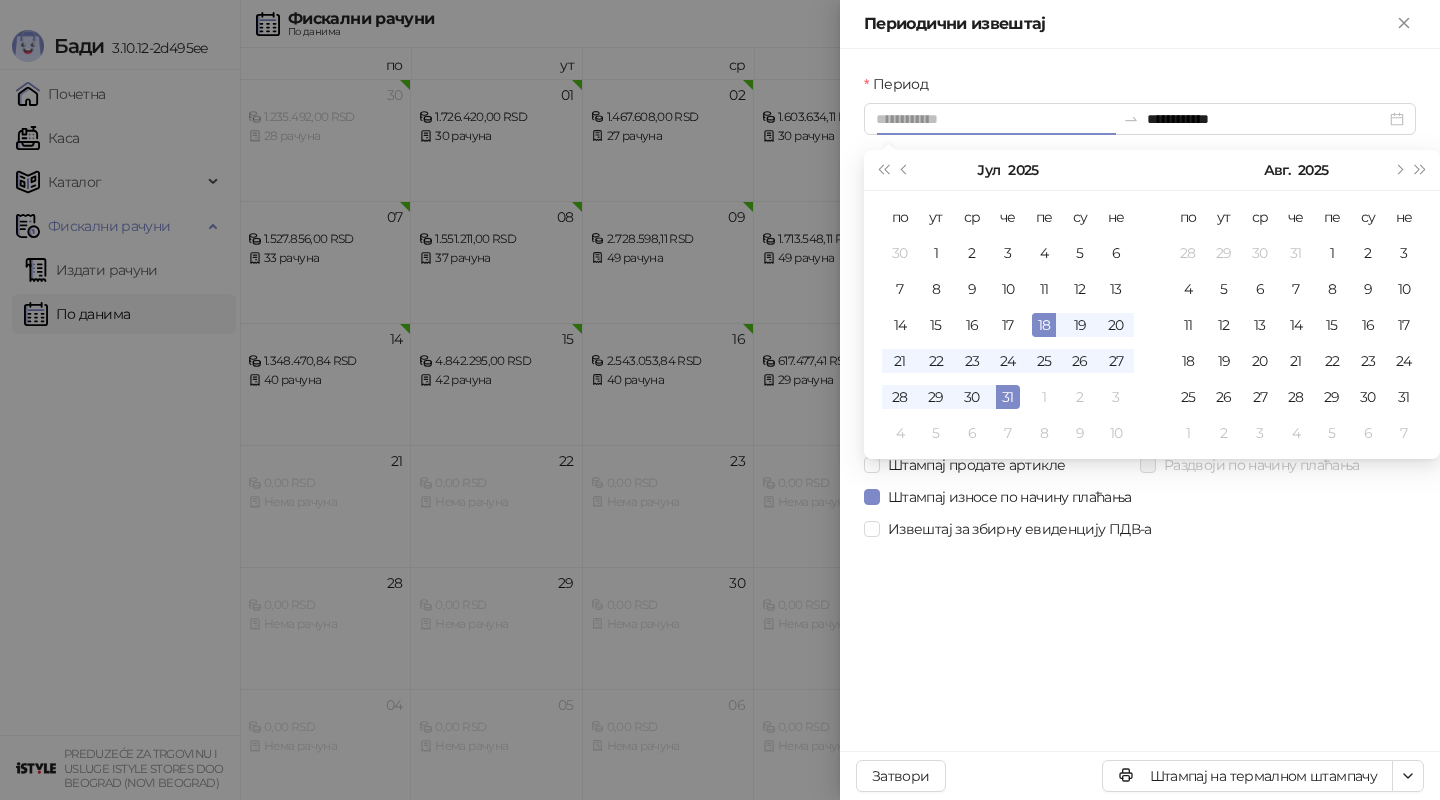 click on "18" at bounding box center (1044, 325) 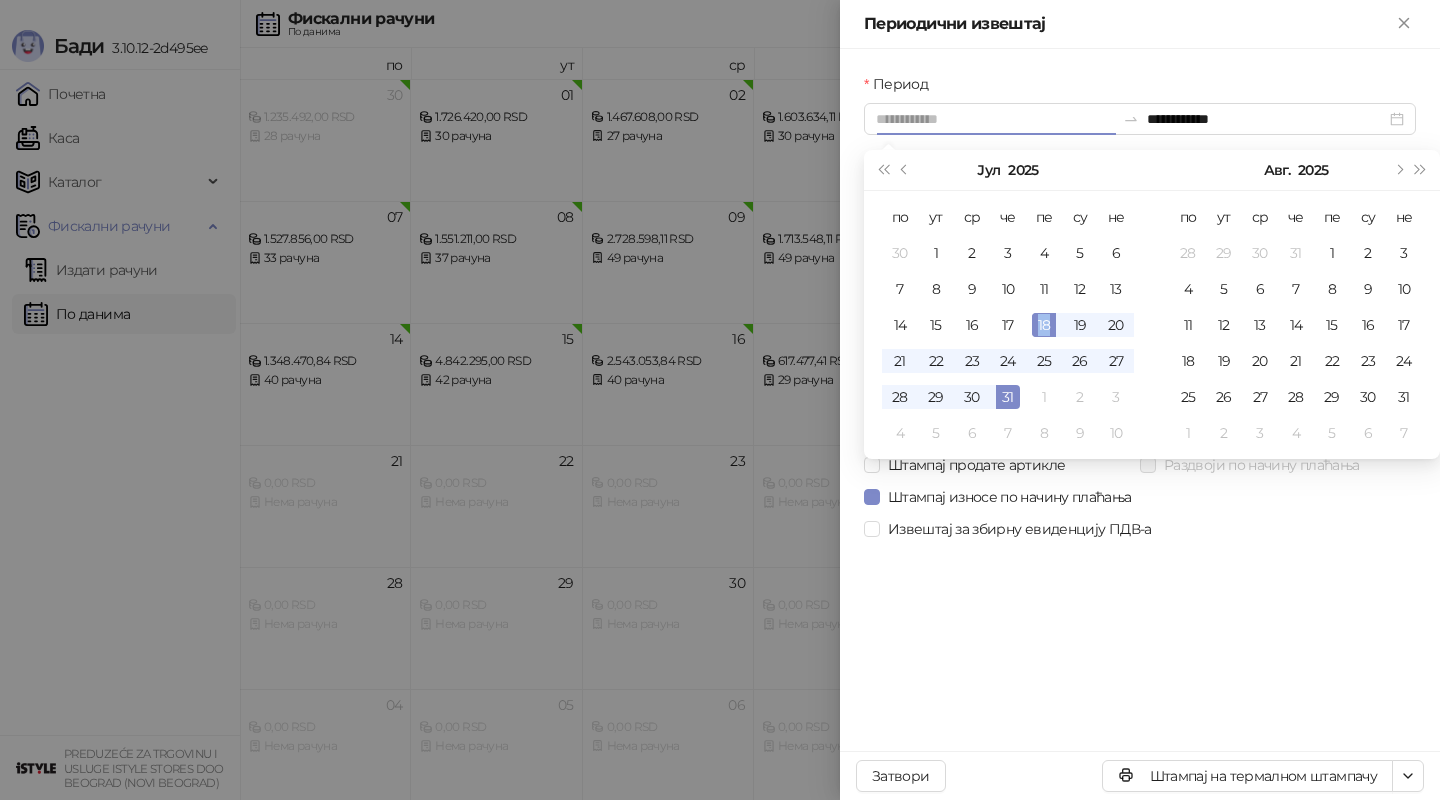 click on "18" at bounding box center [1044, 325] 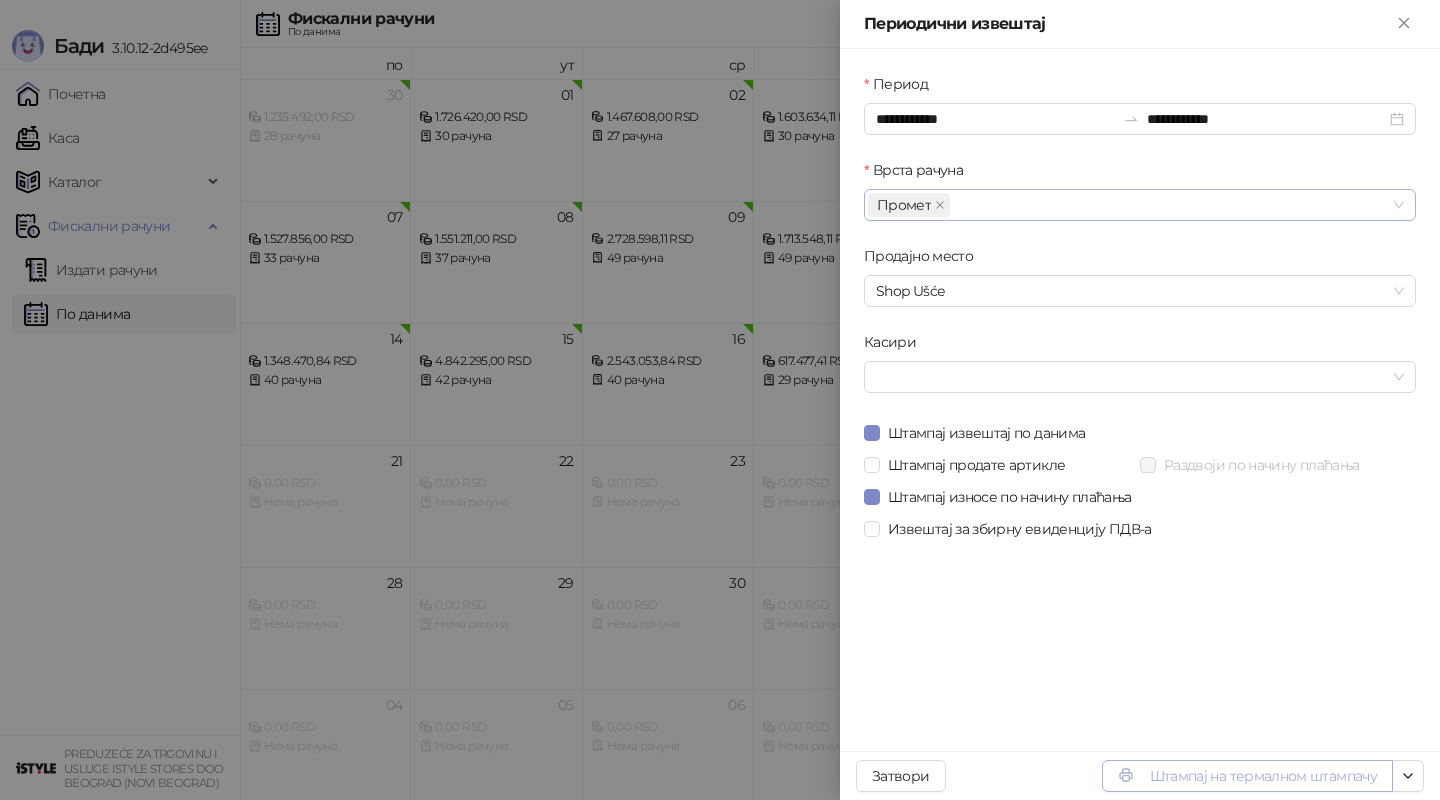 click on "Штампај на термалном штампачу" at bounding box center (1247, 776) 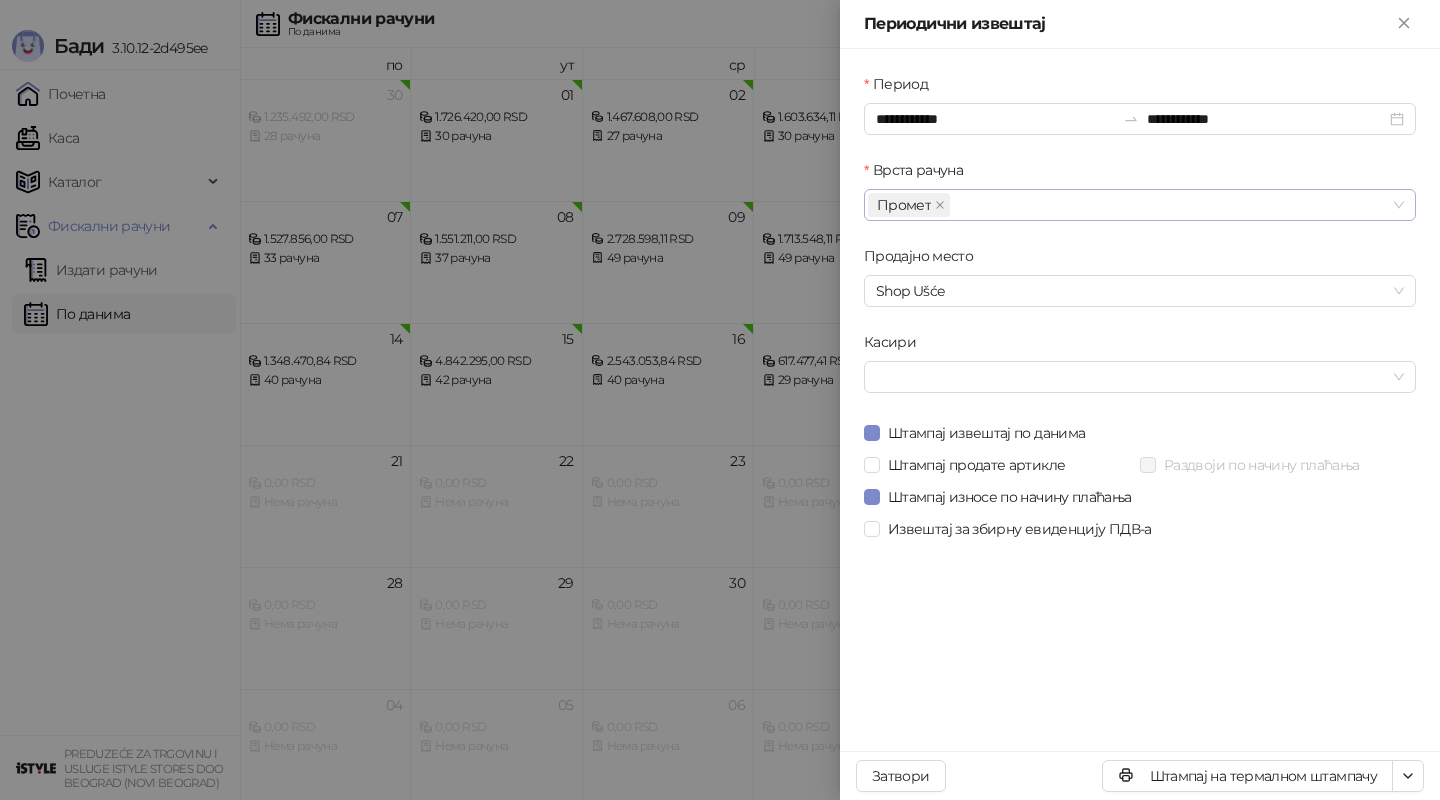 click at bounding box center [720, 400] 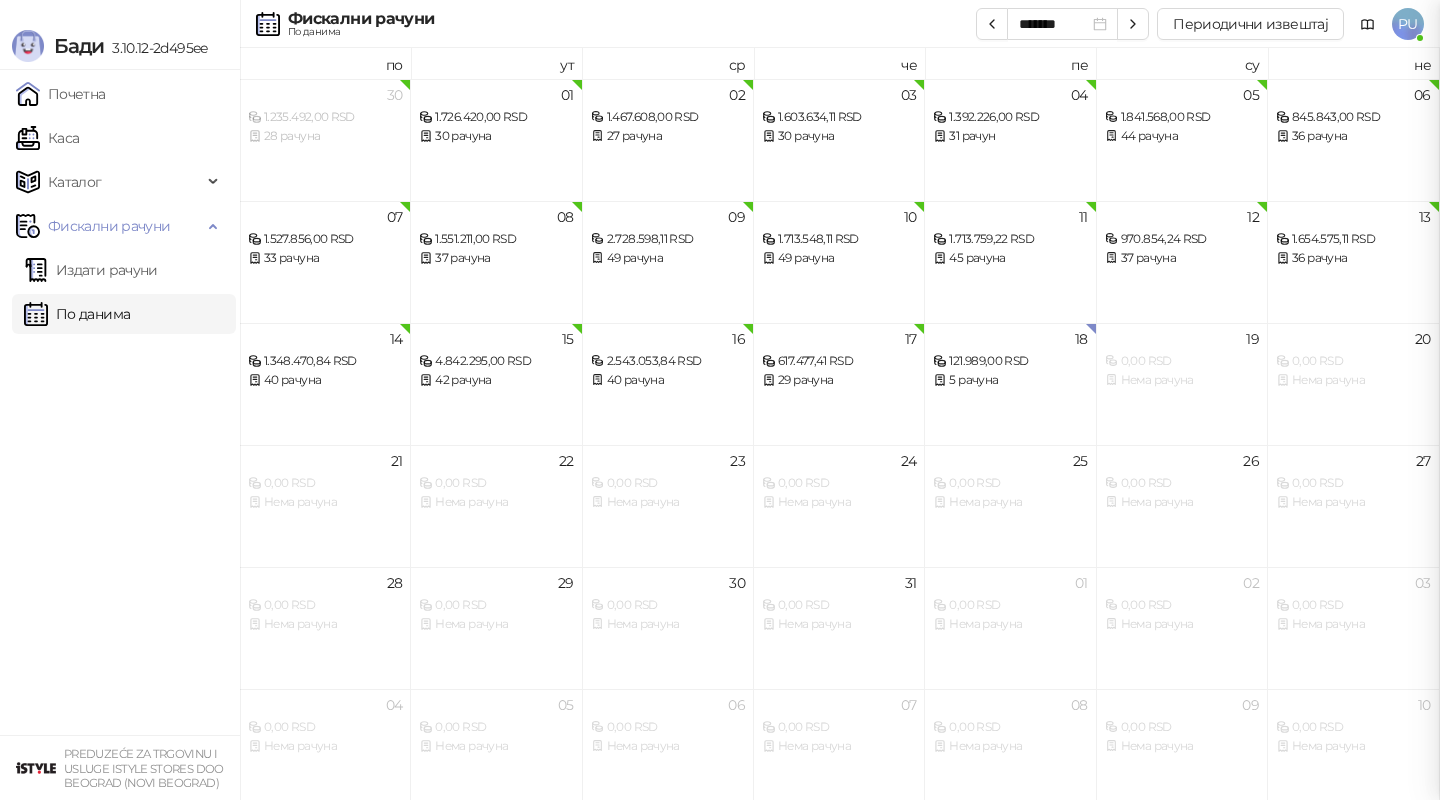 click at bounding box center [720, 400] 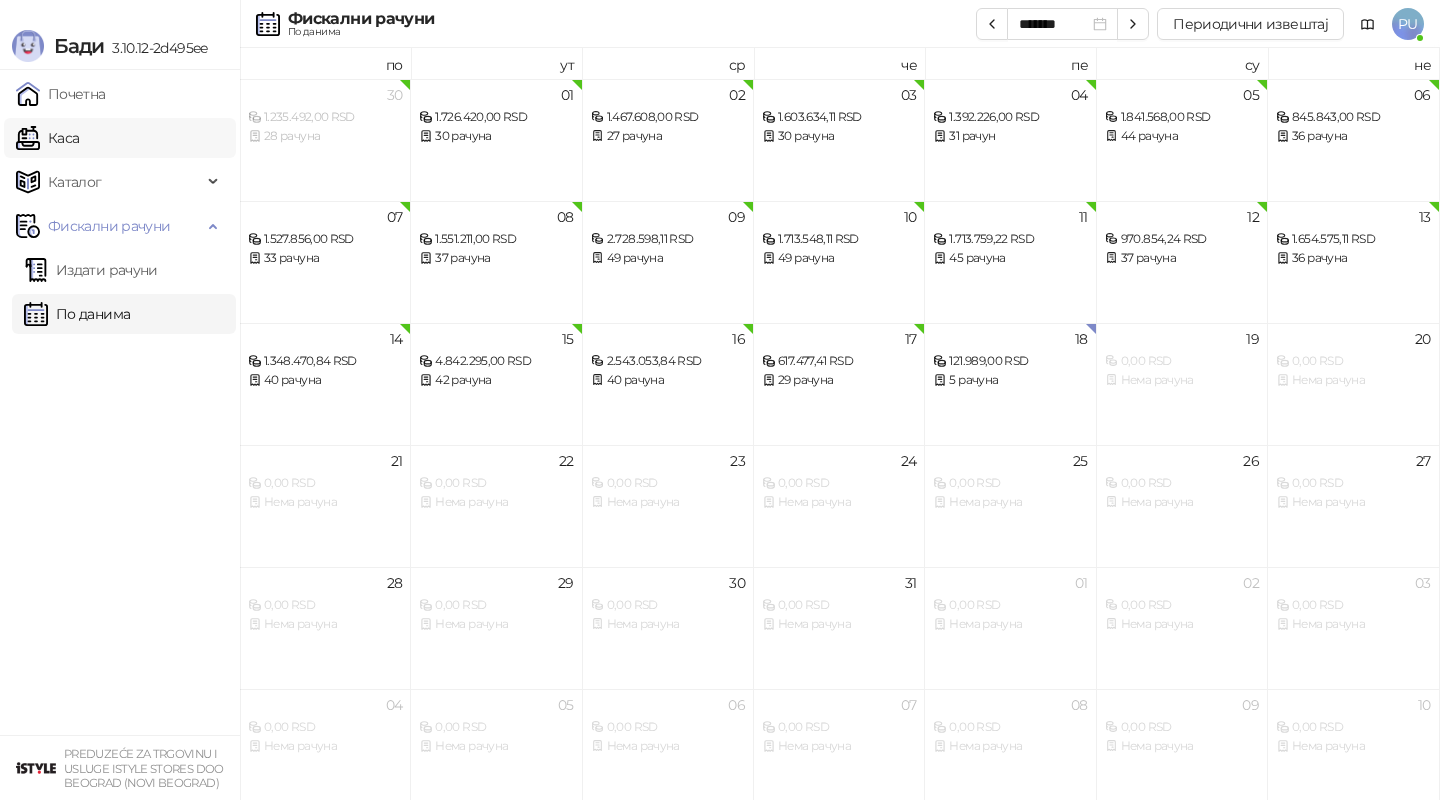 click on "Каса" at bounding box center (47, 138) 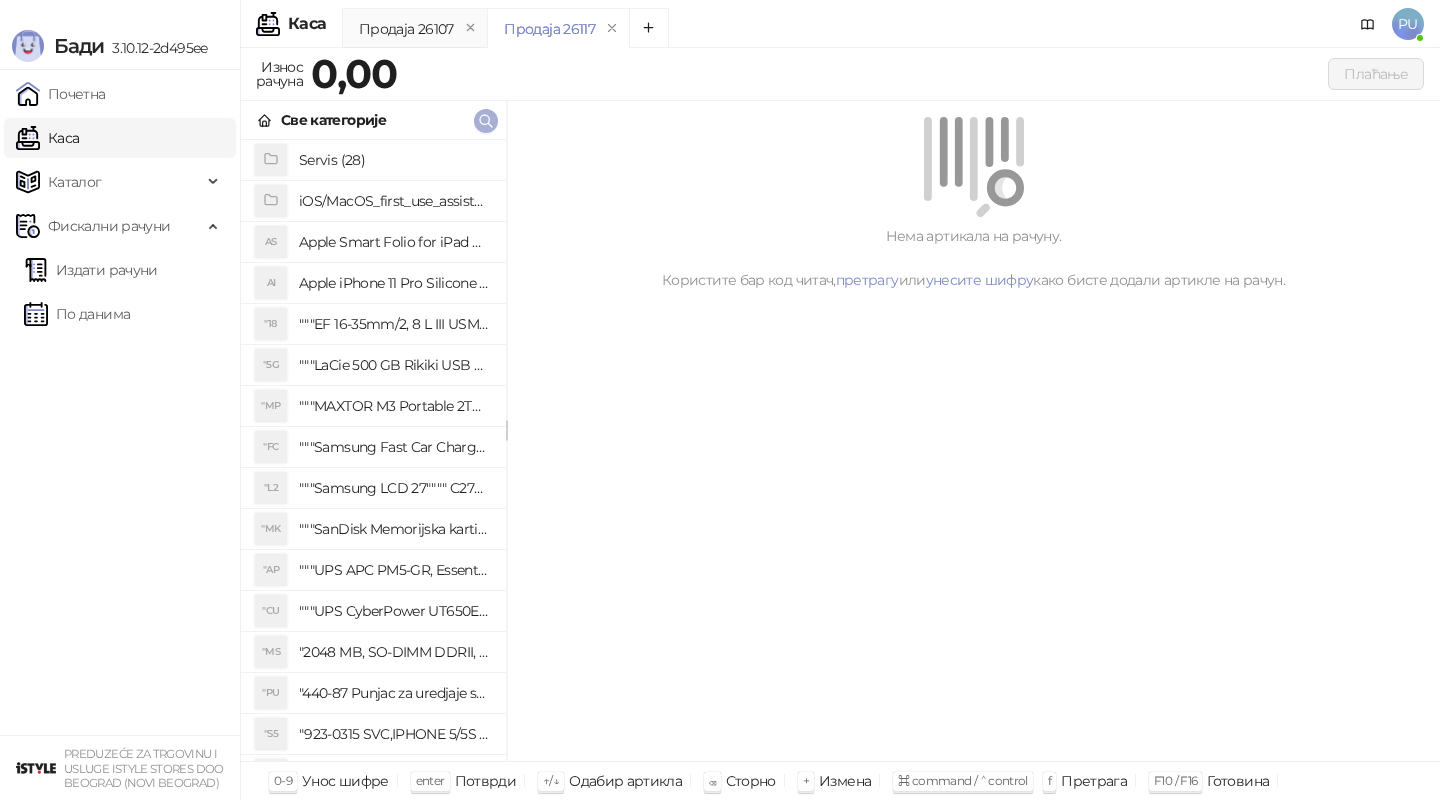 click at bounding box center [486, 121] 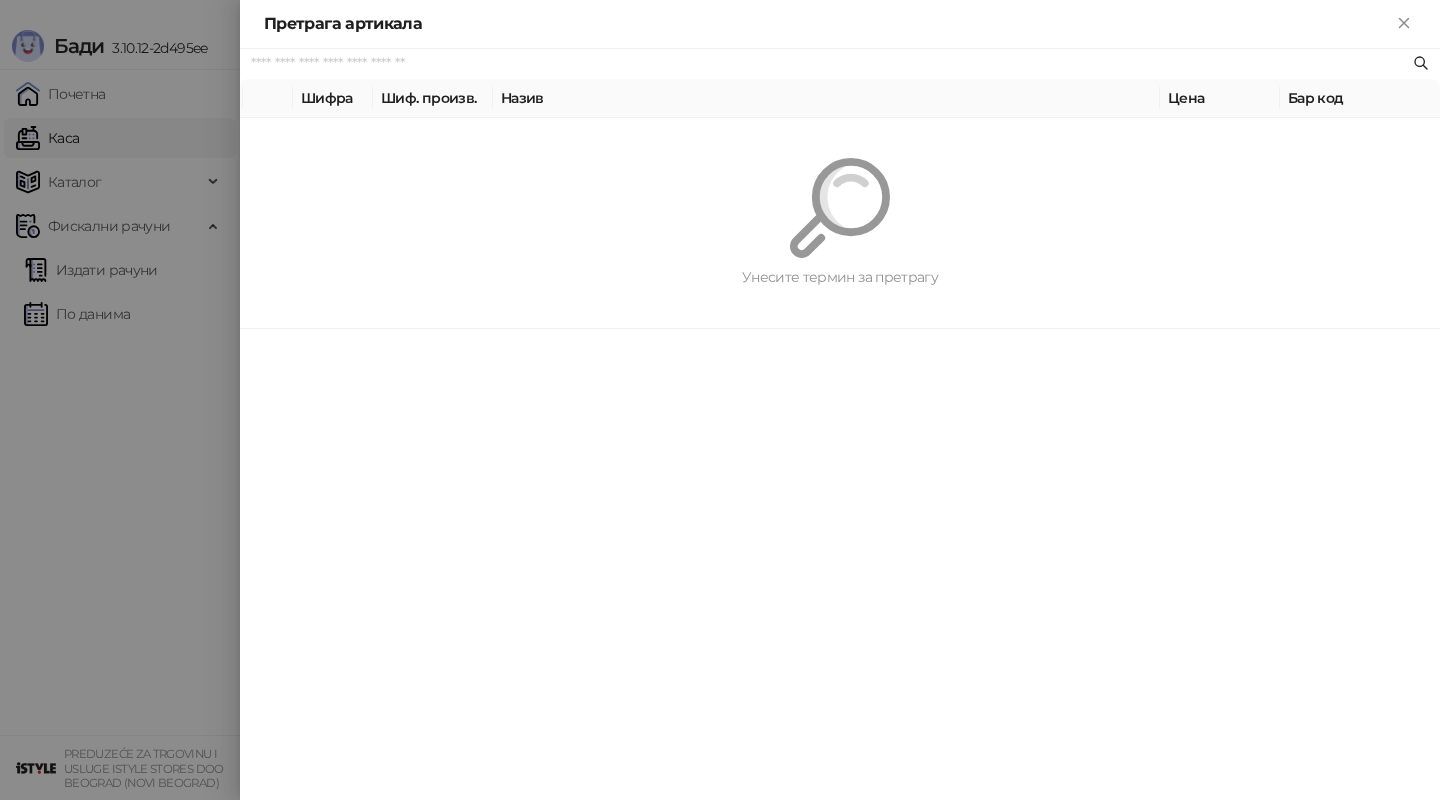 paste on "*********" 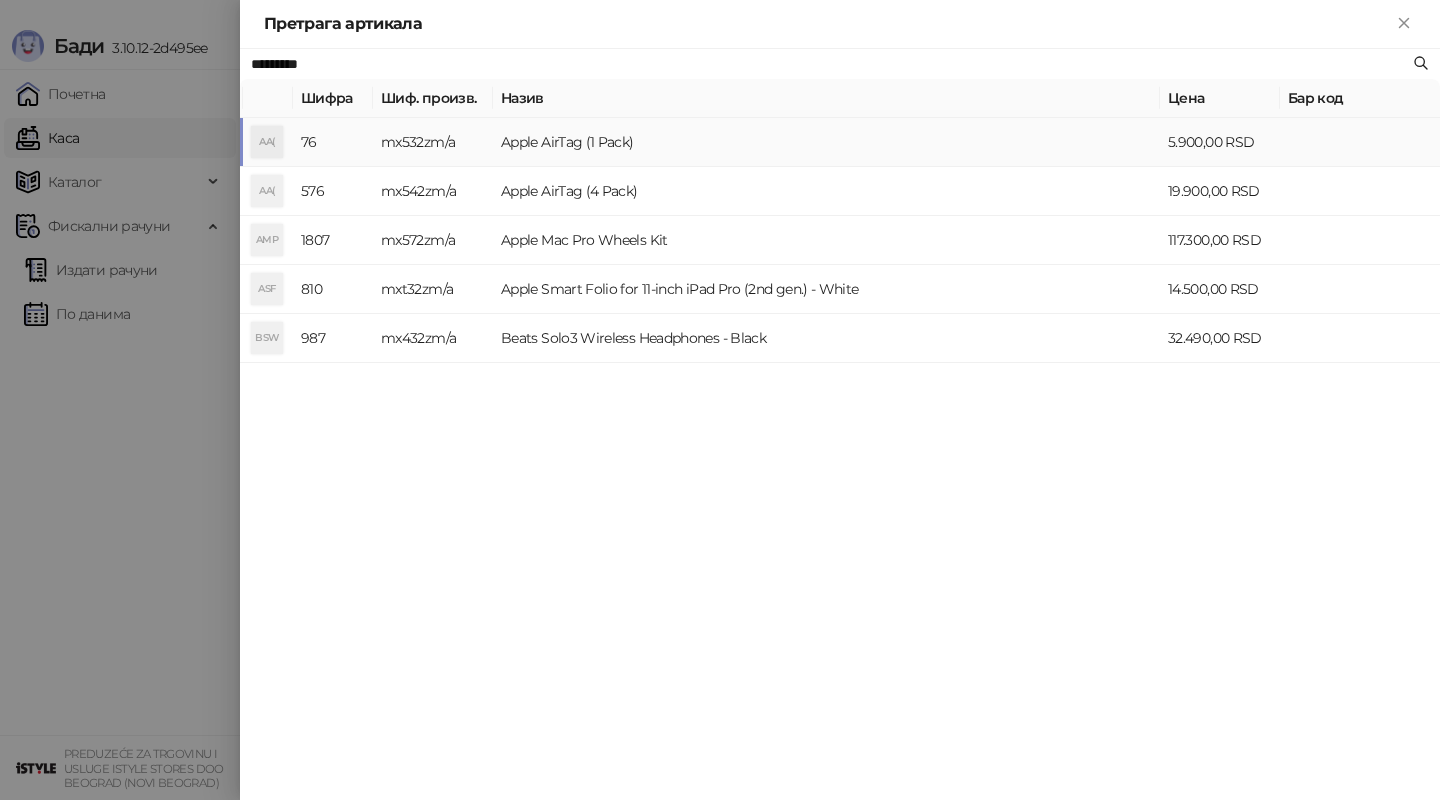 click on "Apple AirTag (1 Pack)" at bounding box center (826, 142) 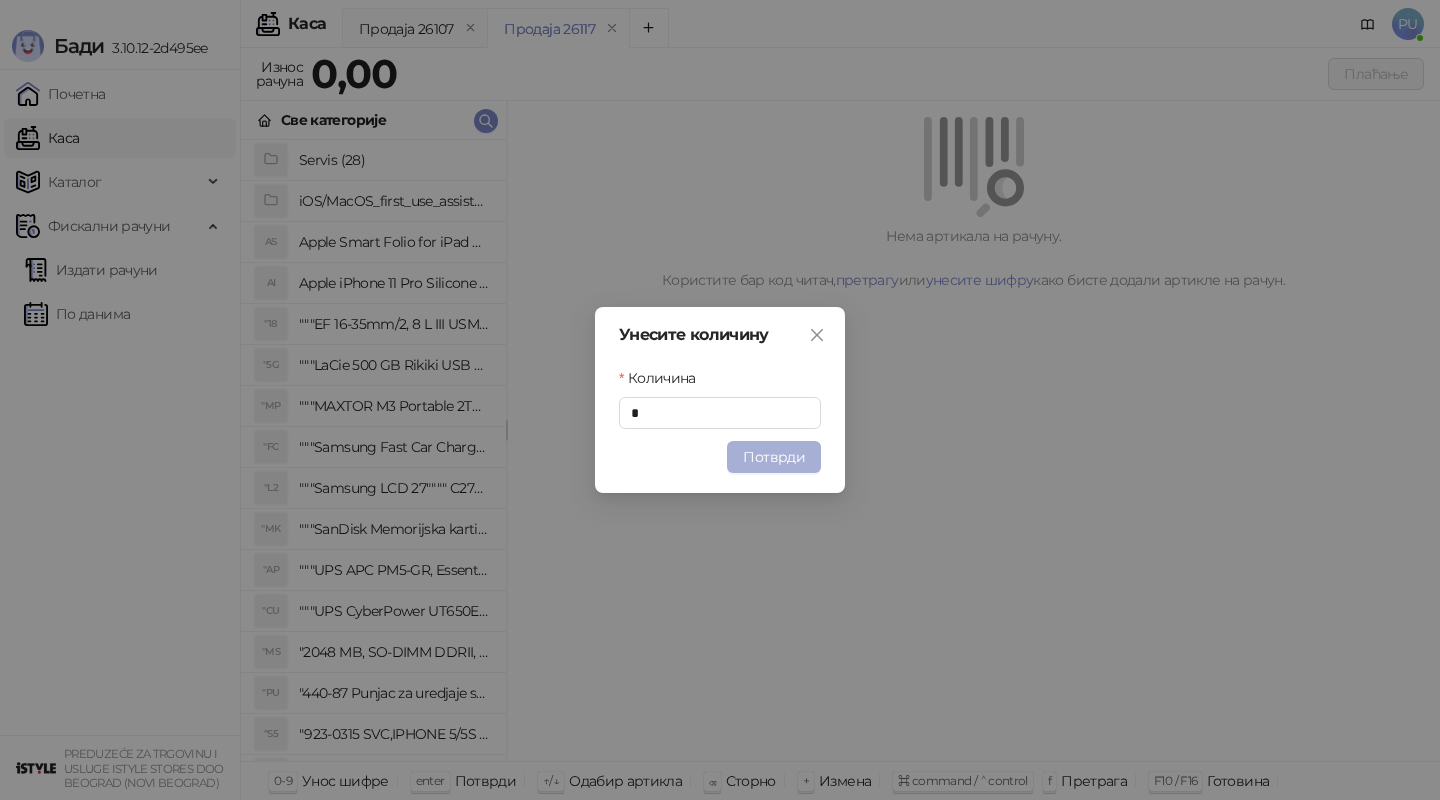 click on "Потврди" at bounding box center [774, 457] 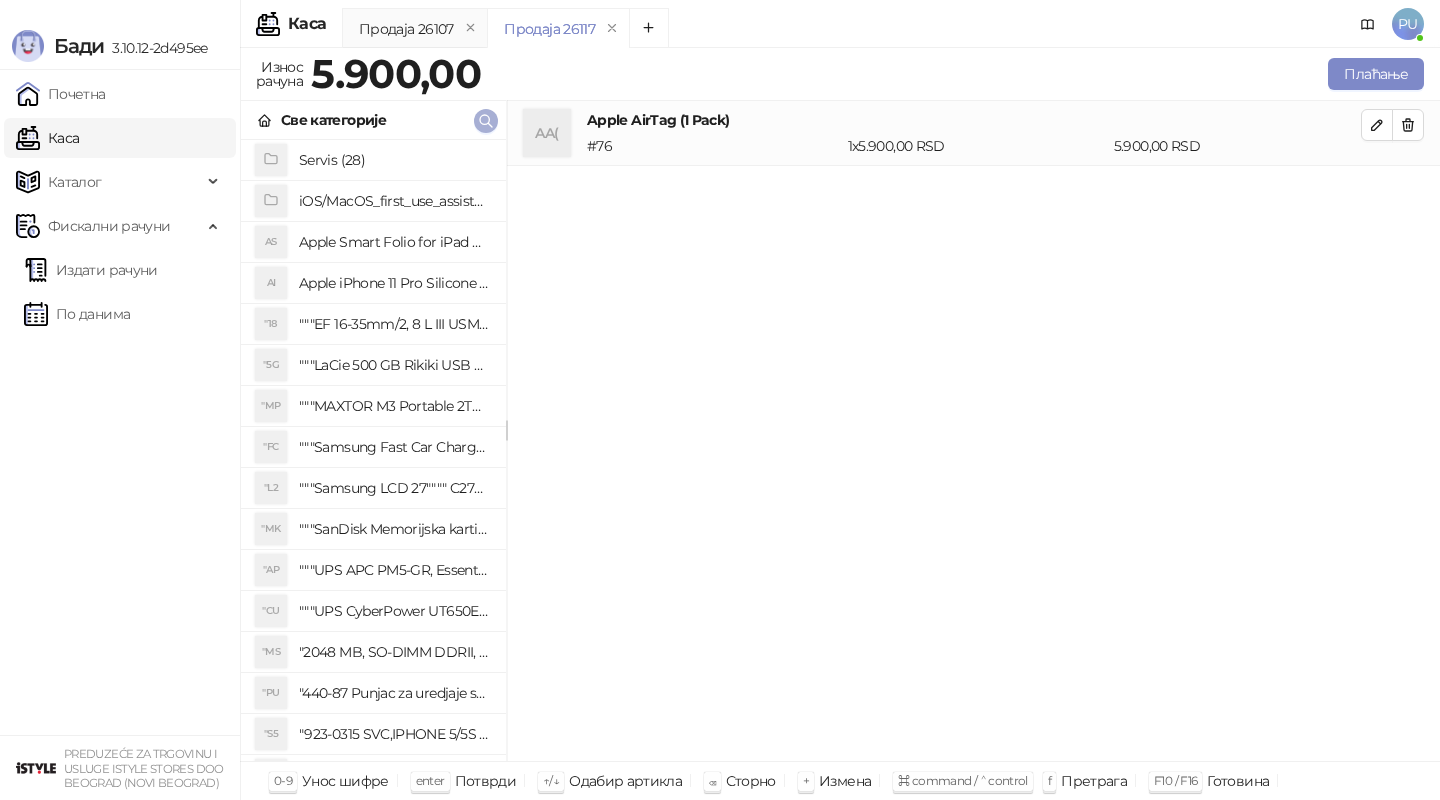 click 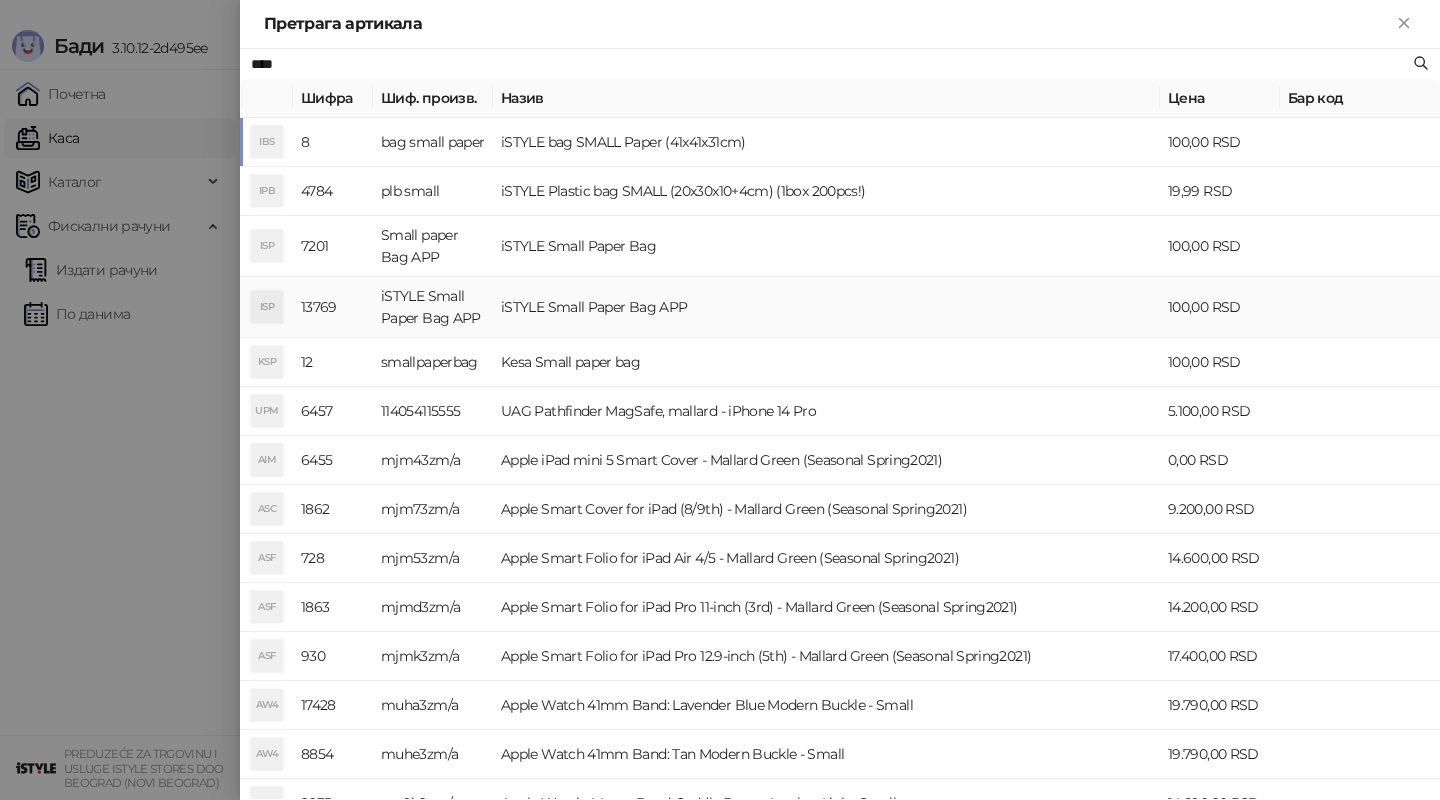 type on "****" 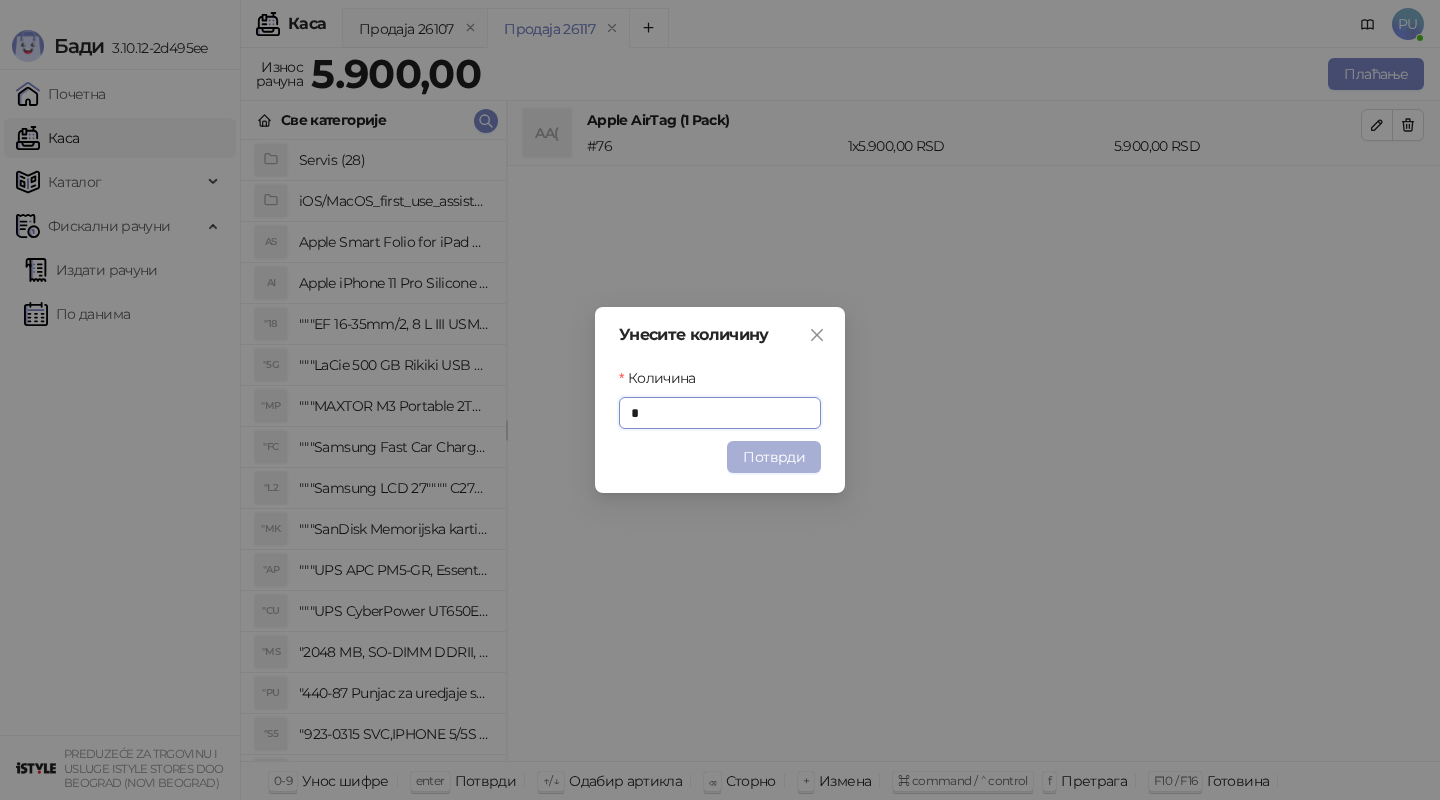 click on "Потврди" at bounding box center [774, 457] 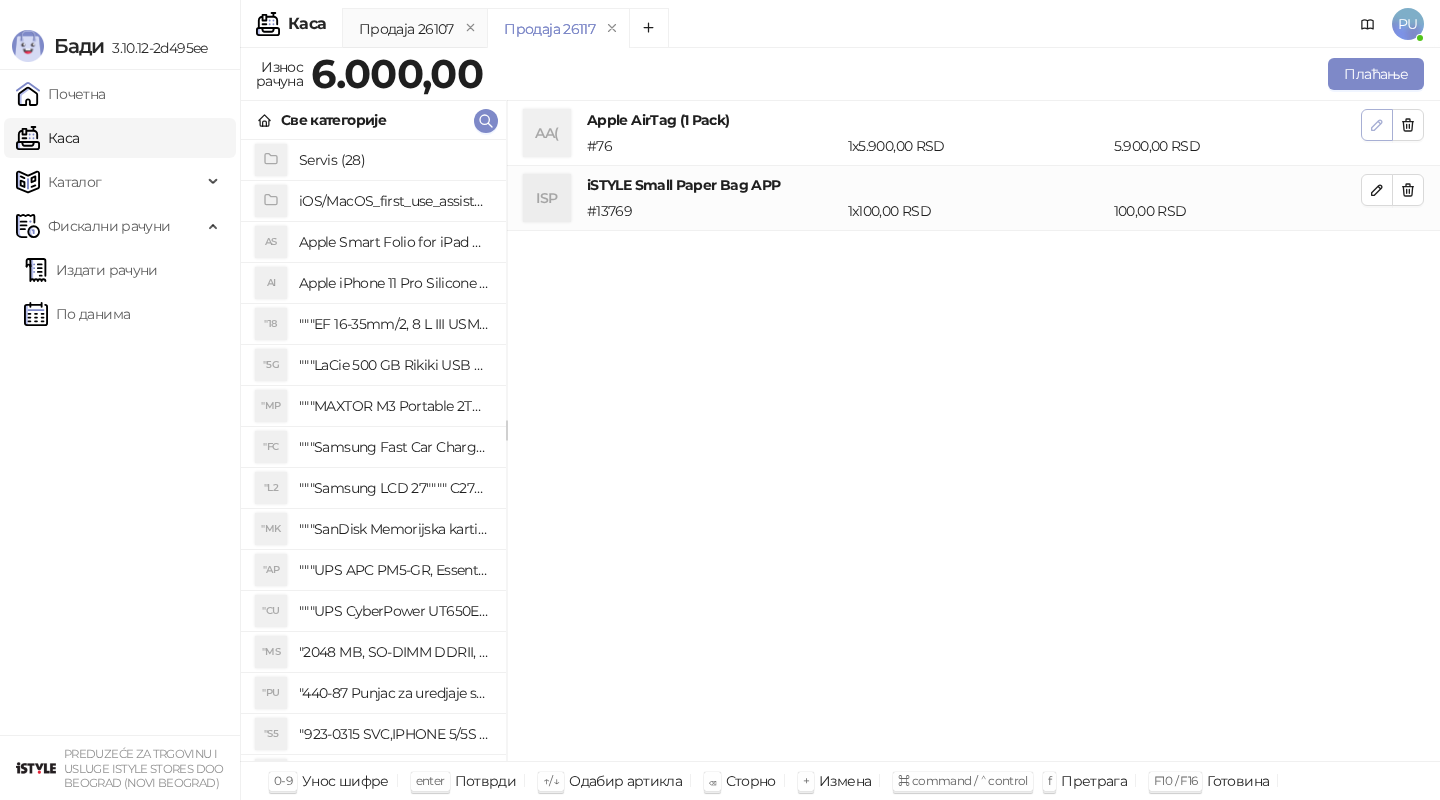 click 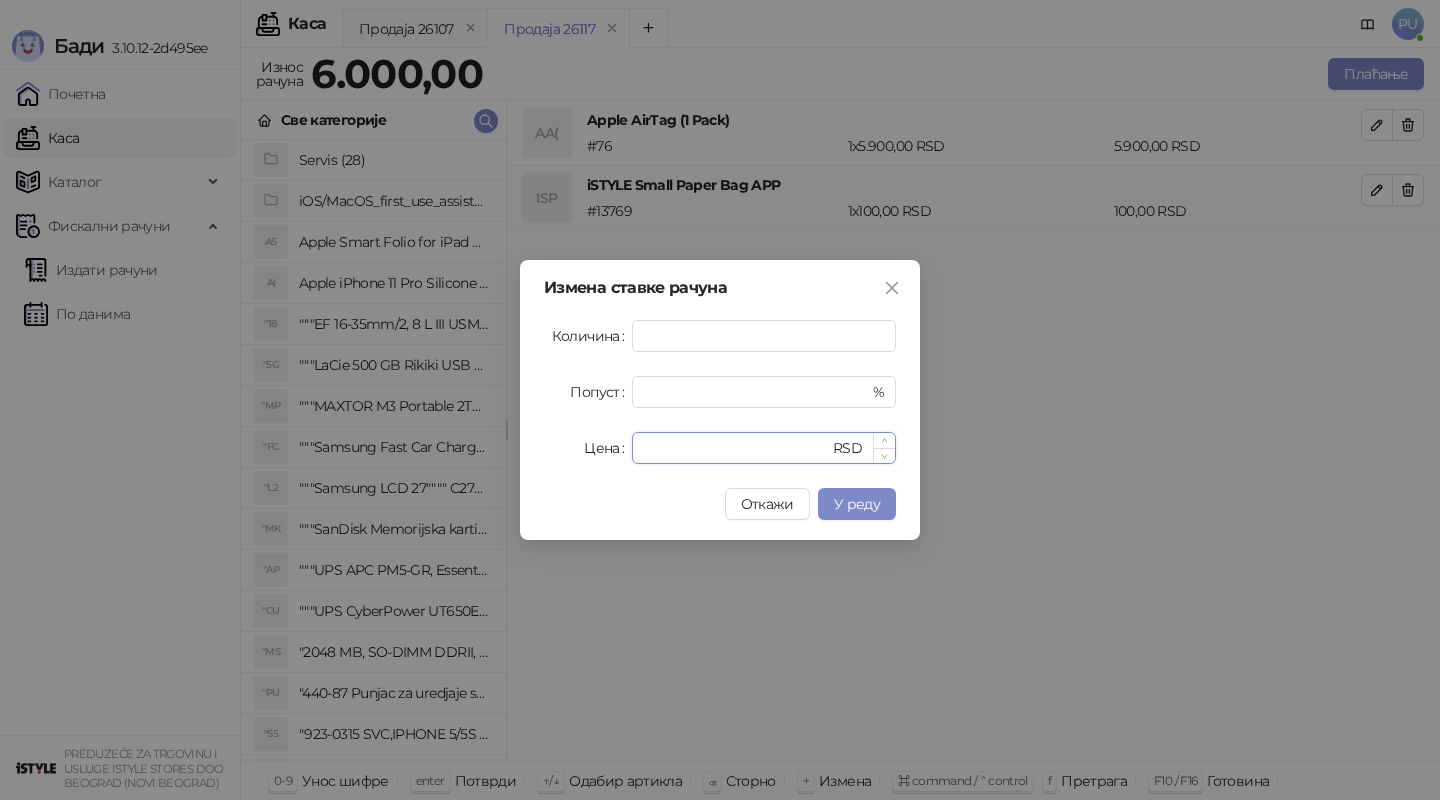 click on "****" at bounding box center (736, 448) 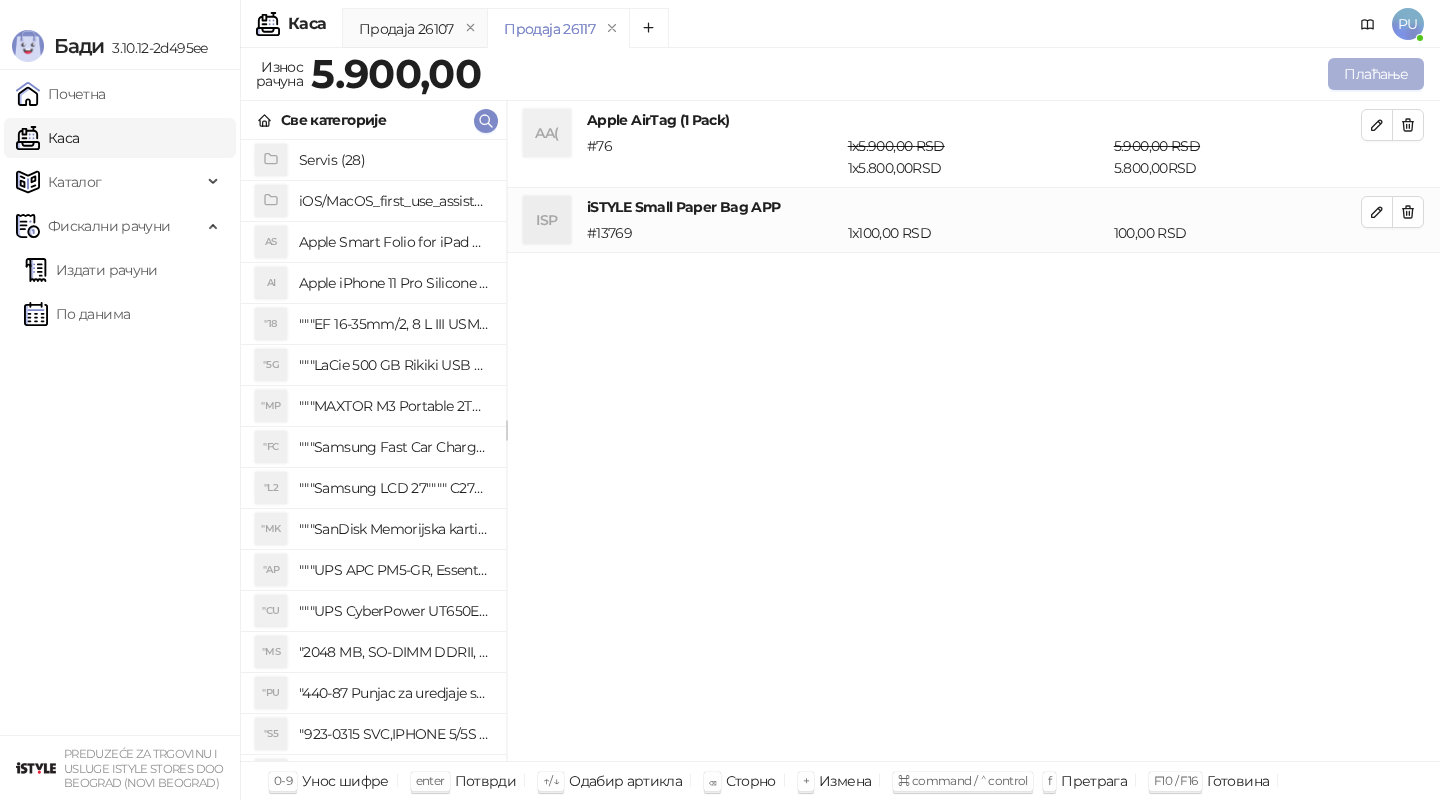 click on "Плаћање" at bounding box center (1376, 74) 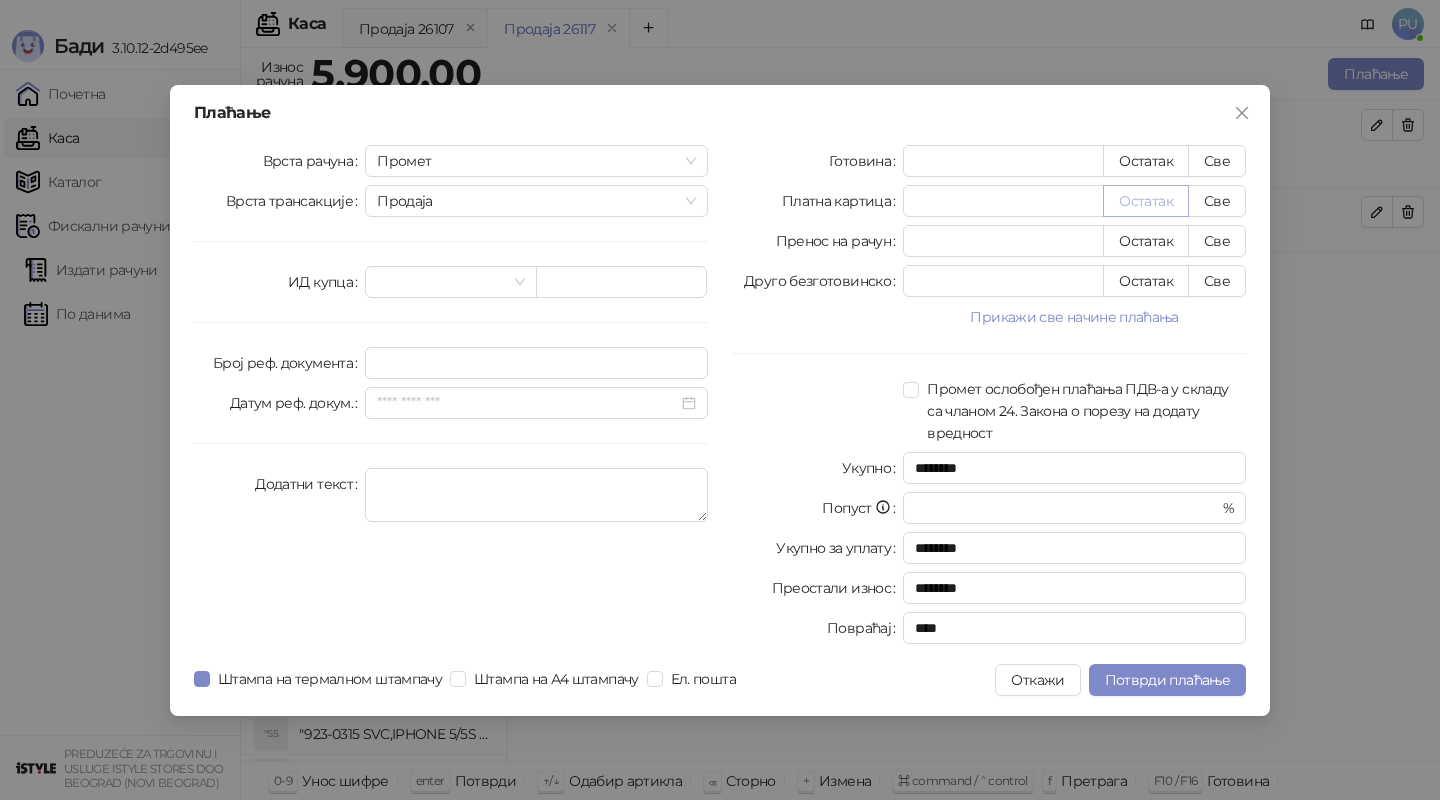 click on "Остатак" at bounding box center (1146, 201) 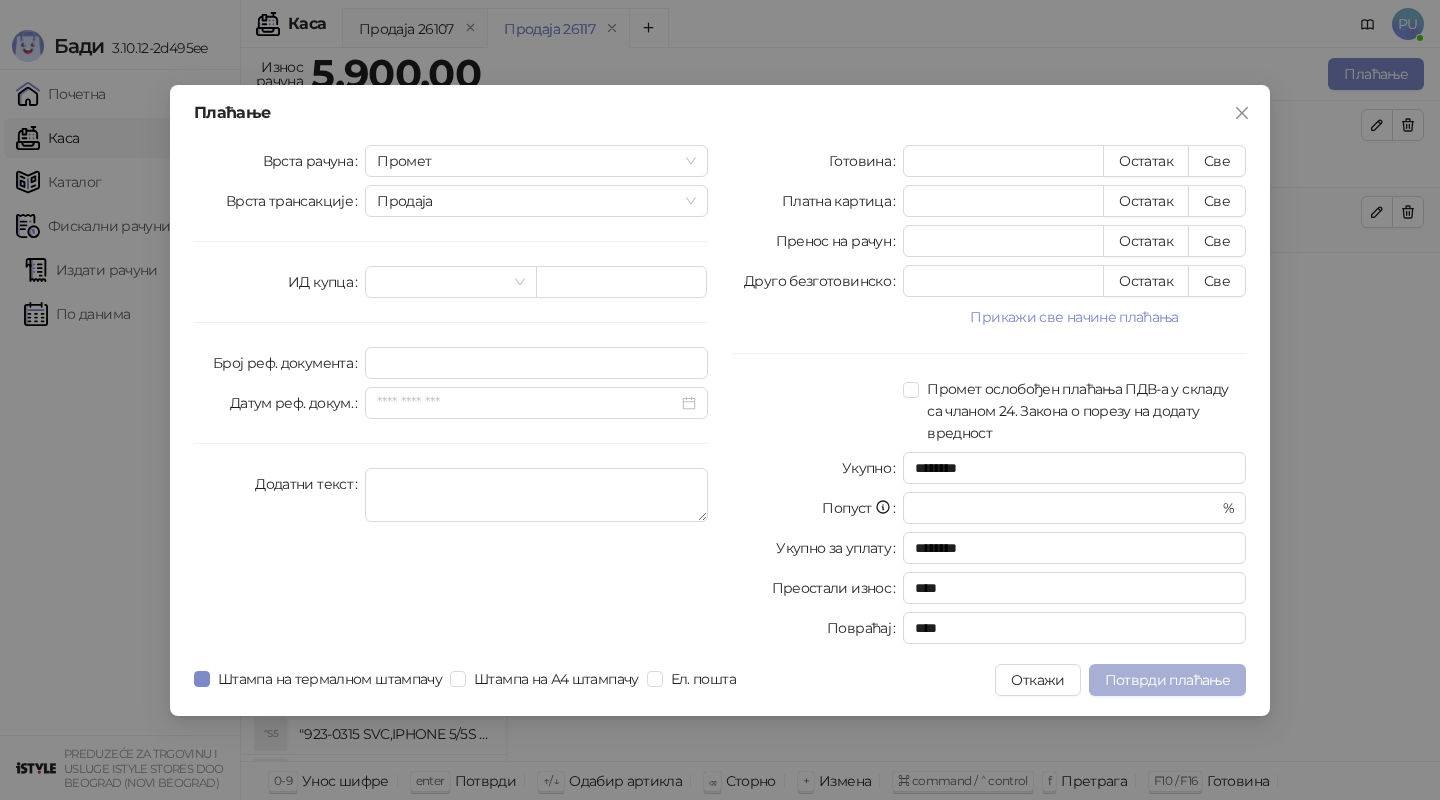 click on "Потврди плаћање" at bounding box center [1167, 680] 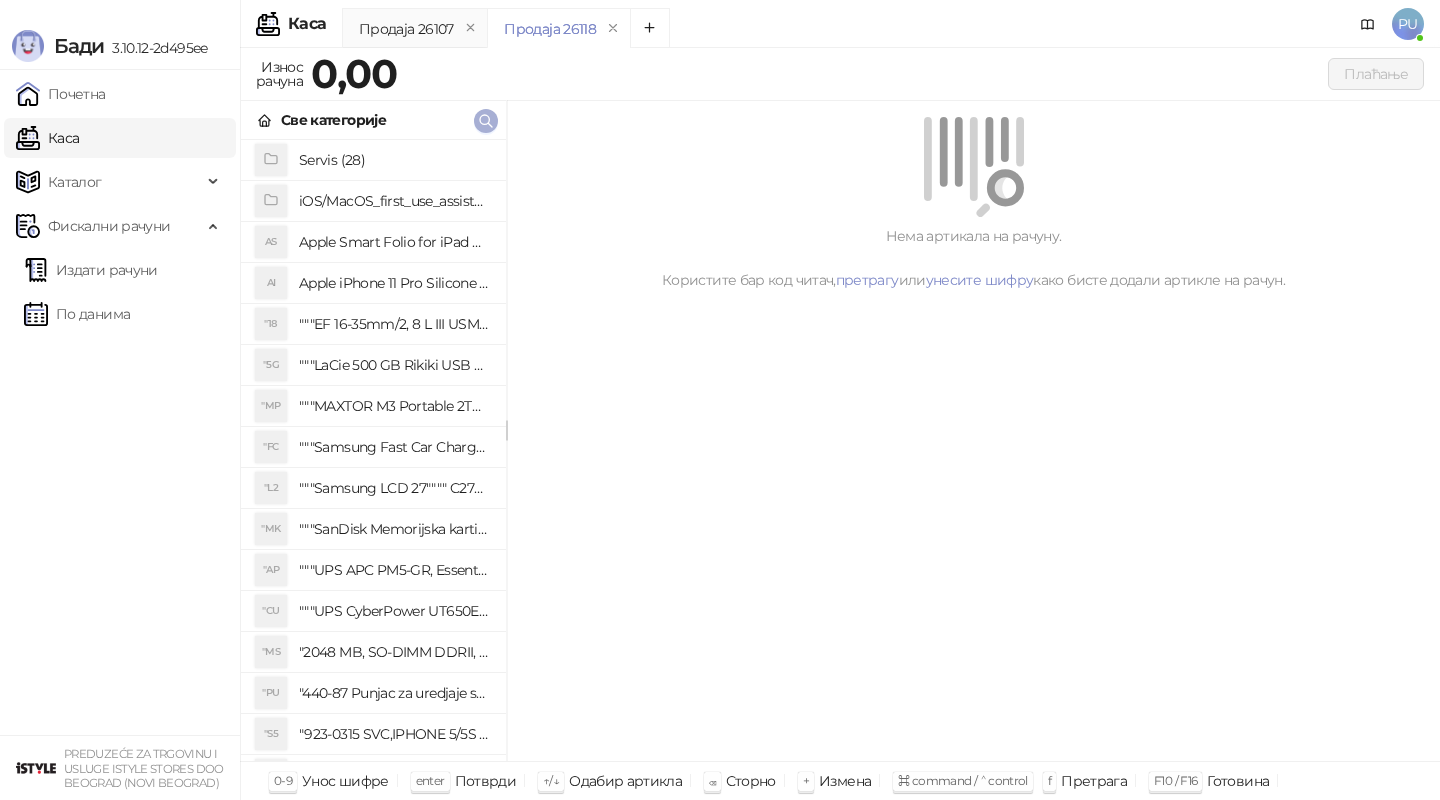 click 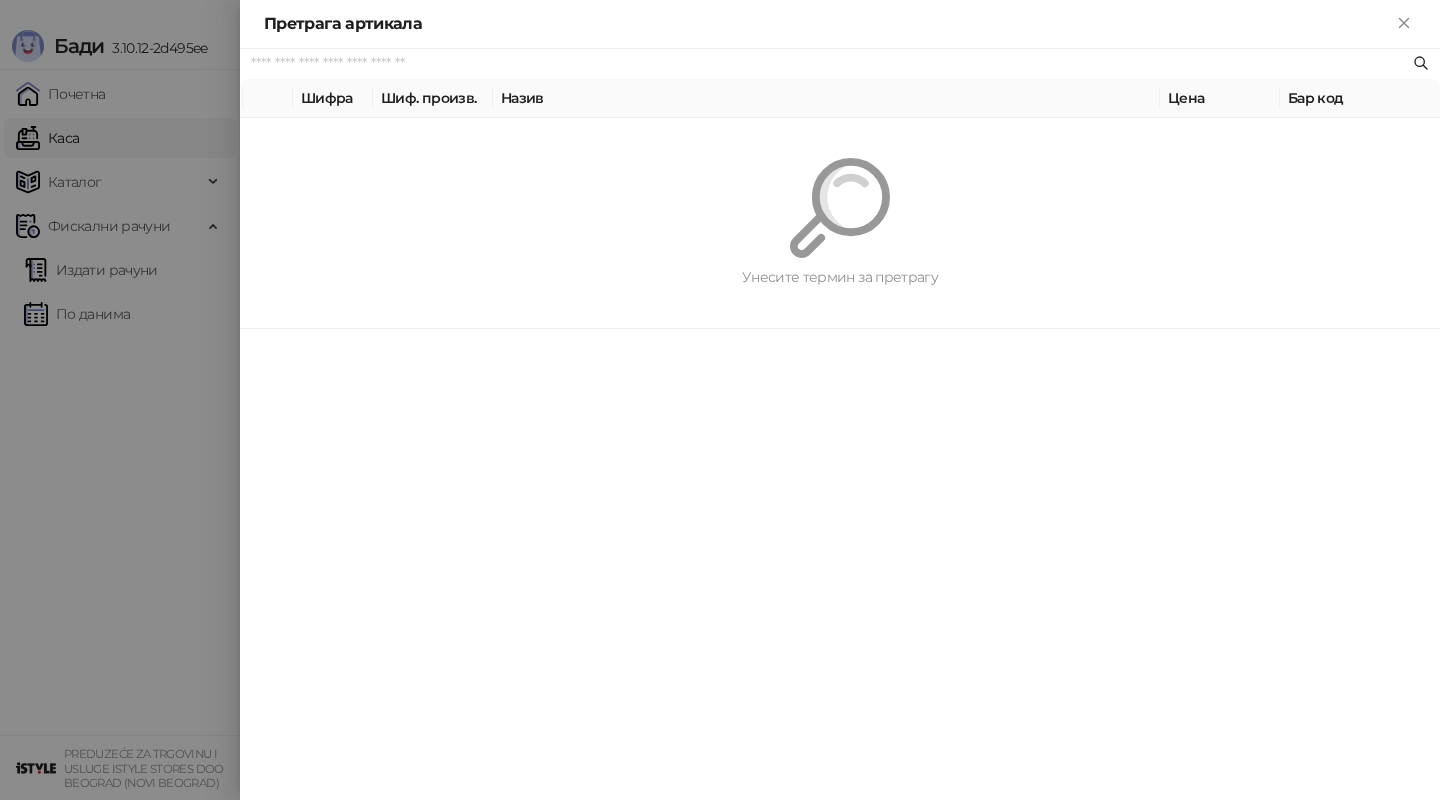 paste on "********" 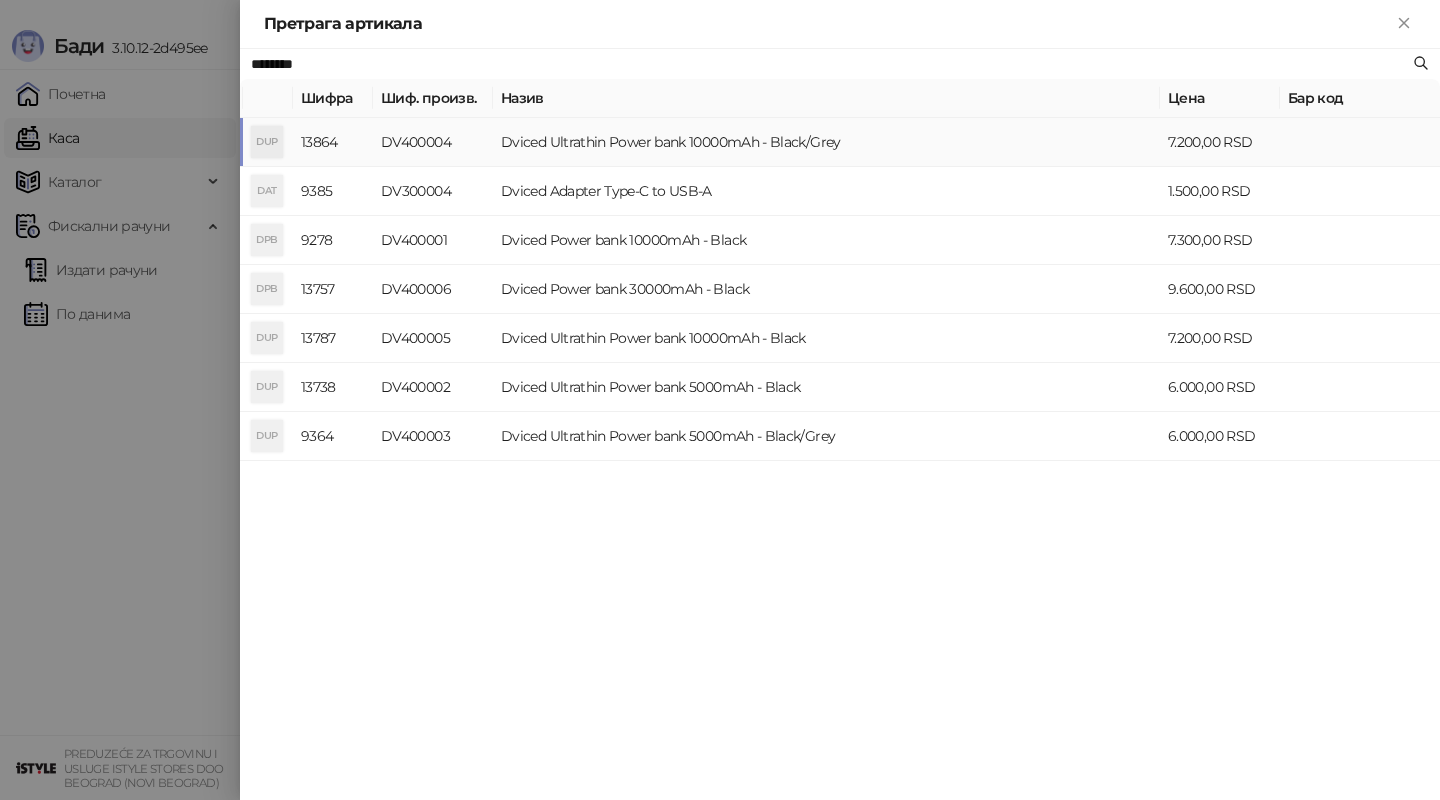 type on "********" 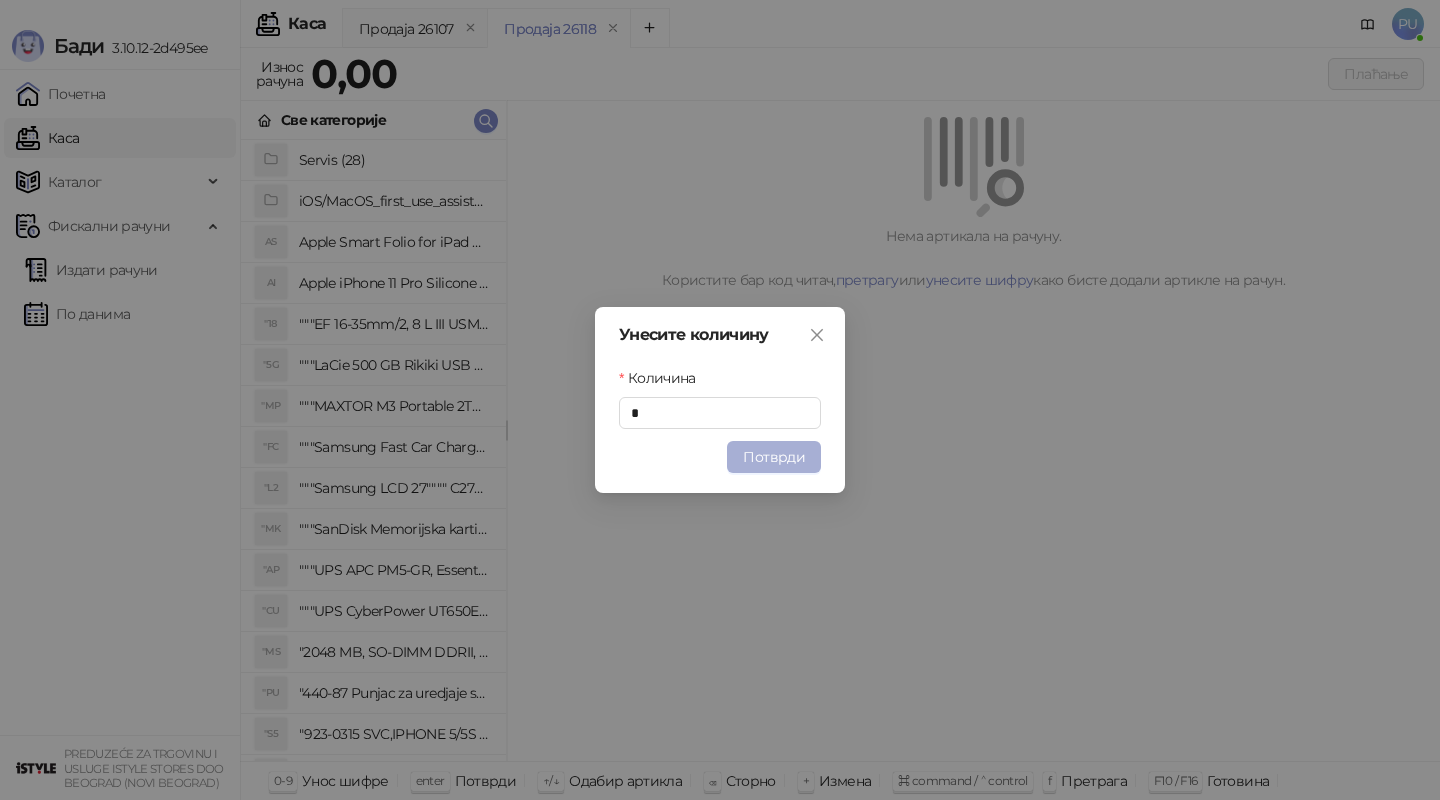 click on "Потврди" at bounding box center (774, 457) 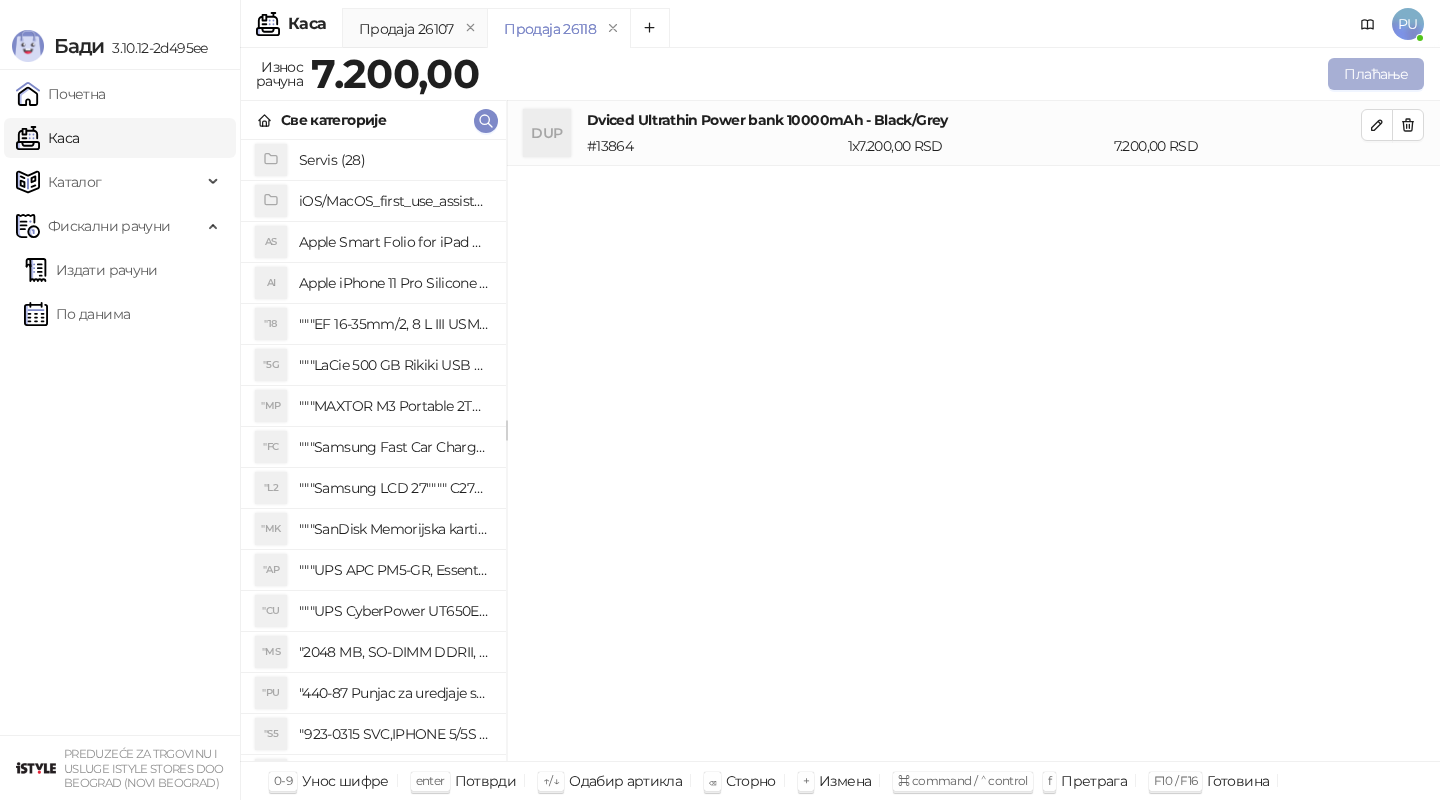 click on "Плаћање" at bounding box center [1376, 74] 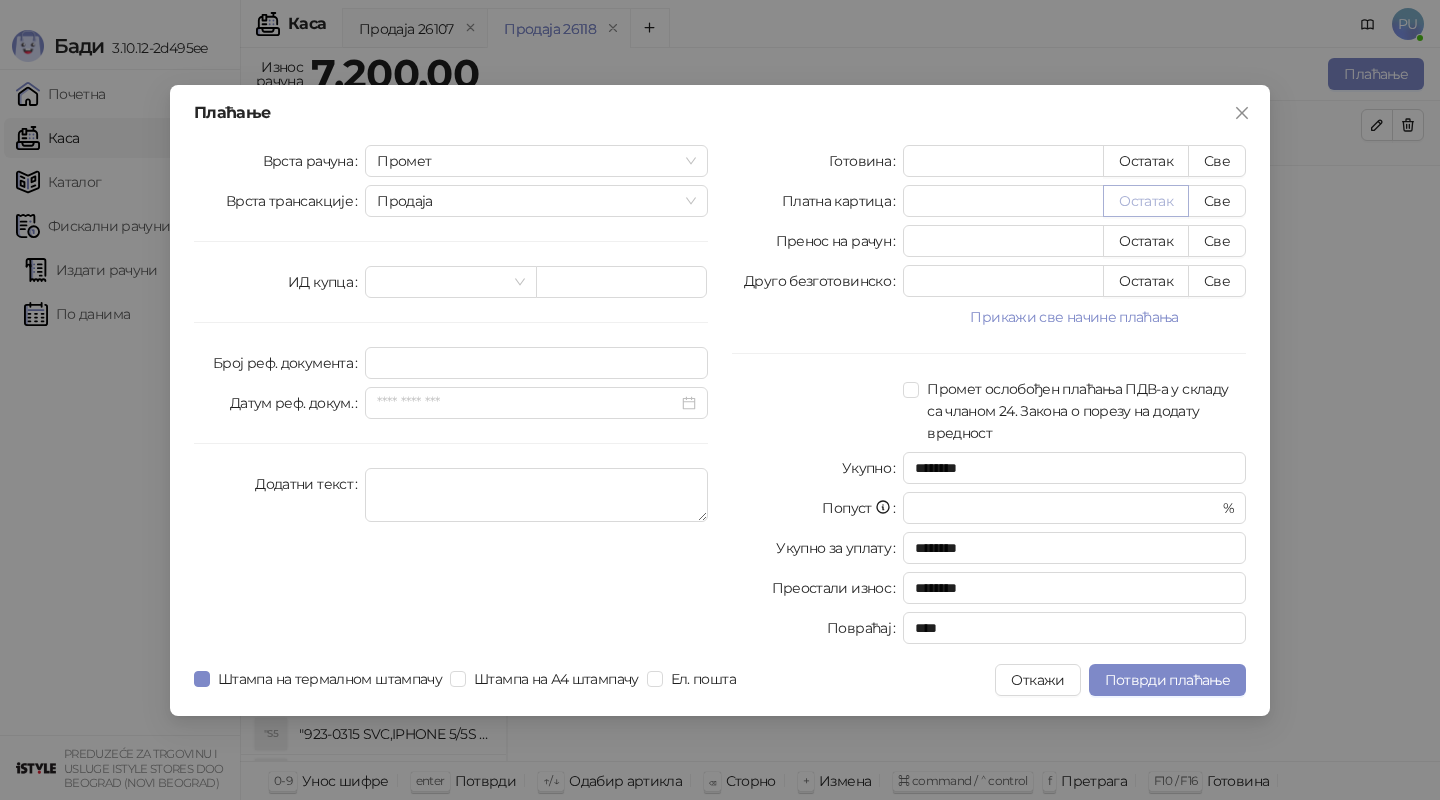click on "Остатак" at bounding box center [1146, 201] 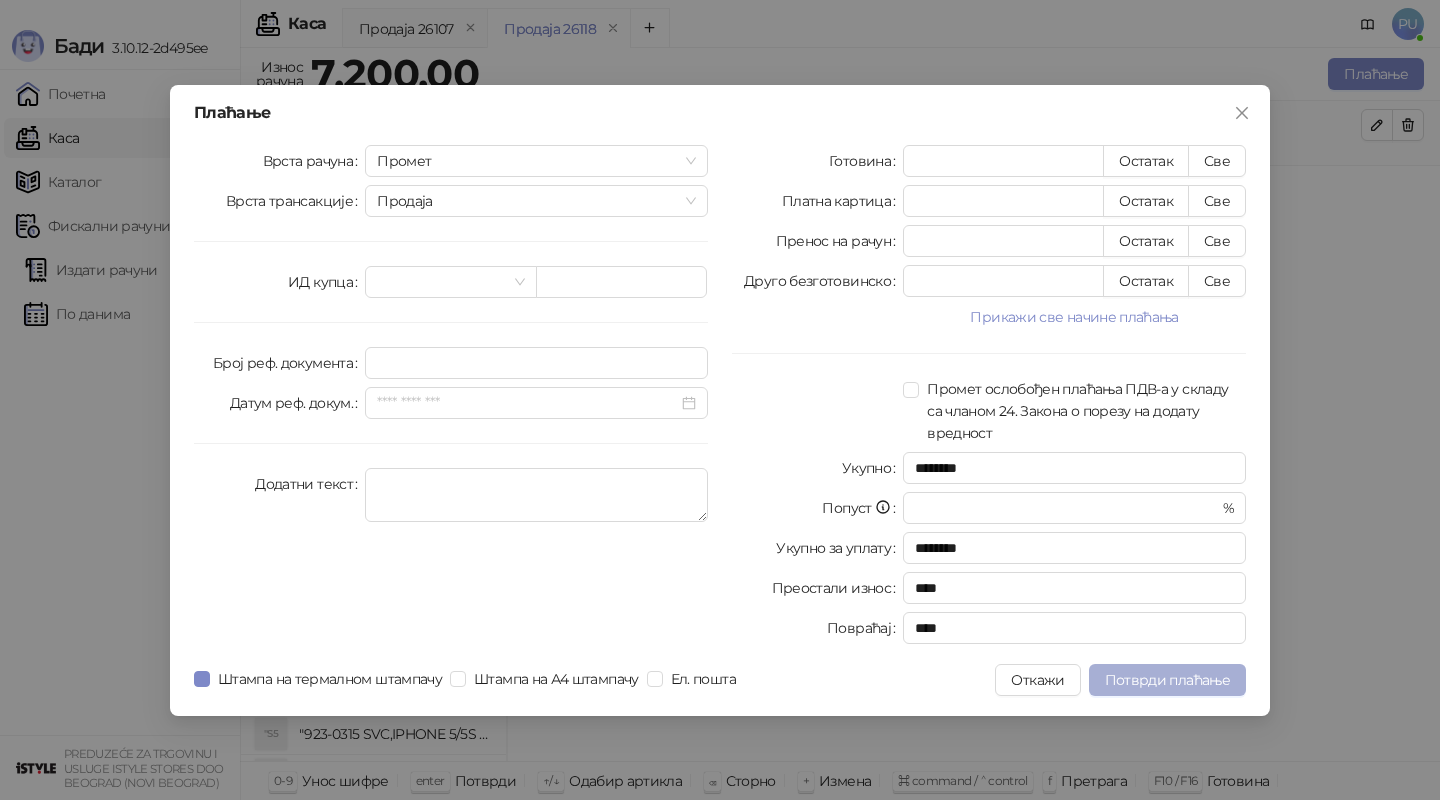 click on "Потврди плаћање" at bounding box center (1167, 680) 